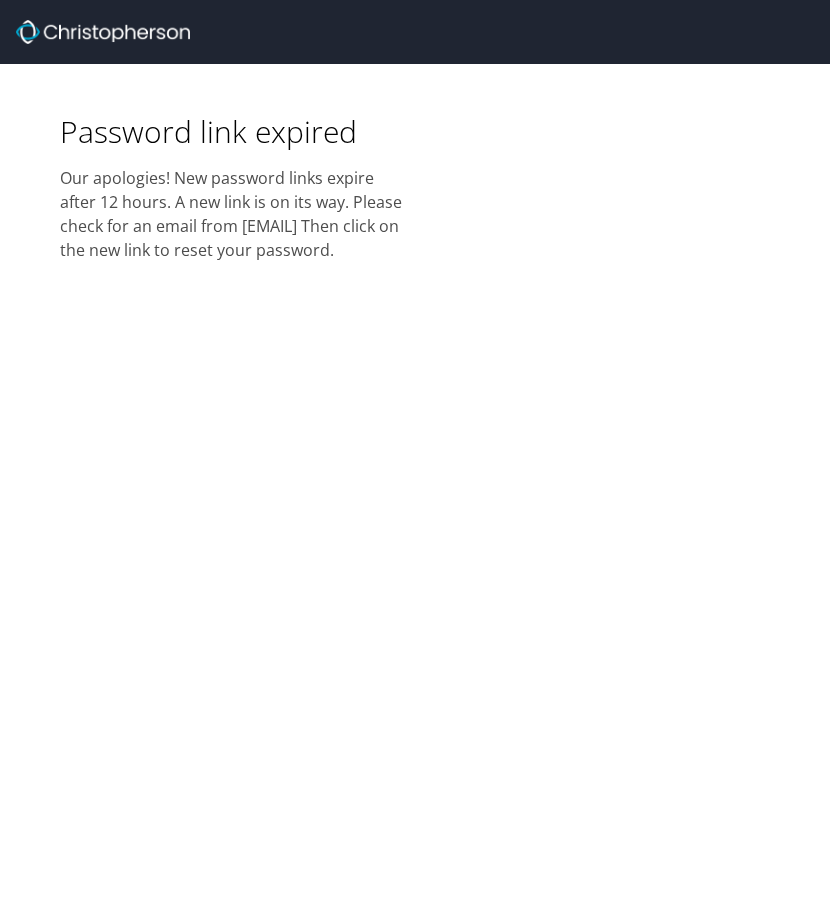 scroll, scrollTop: 0, scrollLeft: 0, axis: both 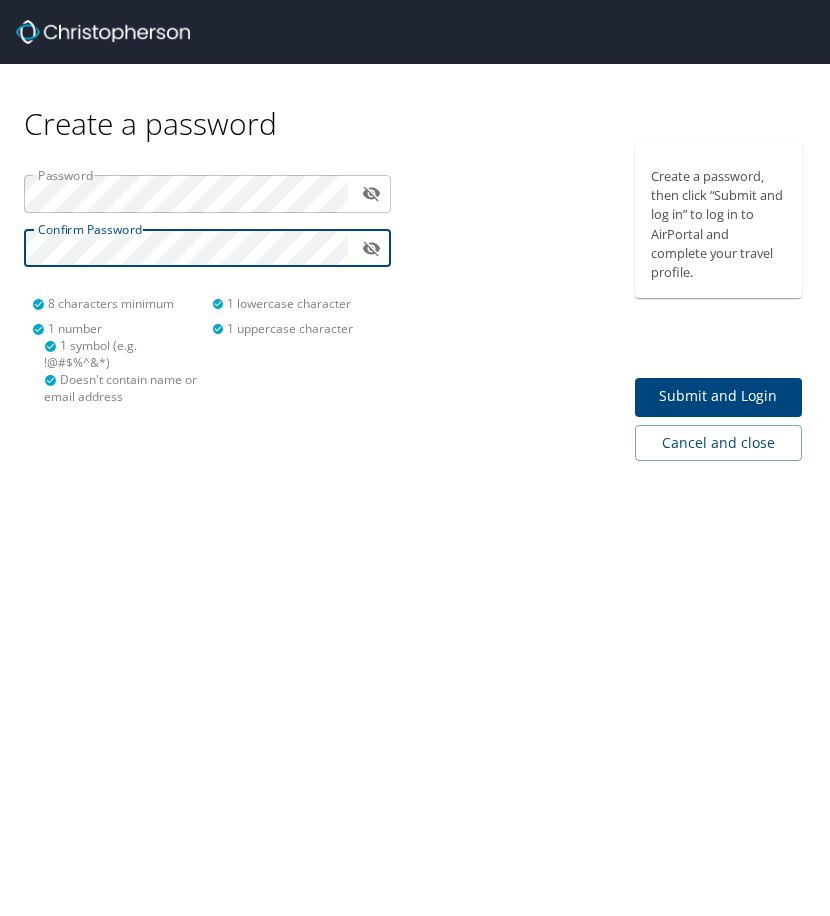 click on "Submit and Login" at bounding box center (719, 396) 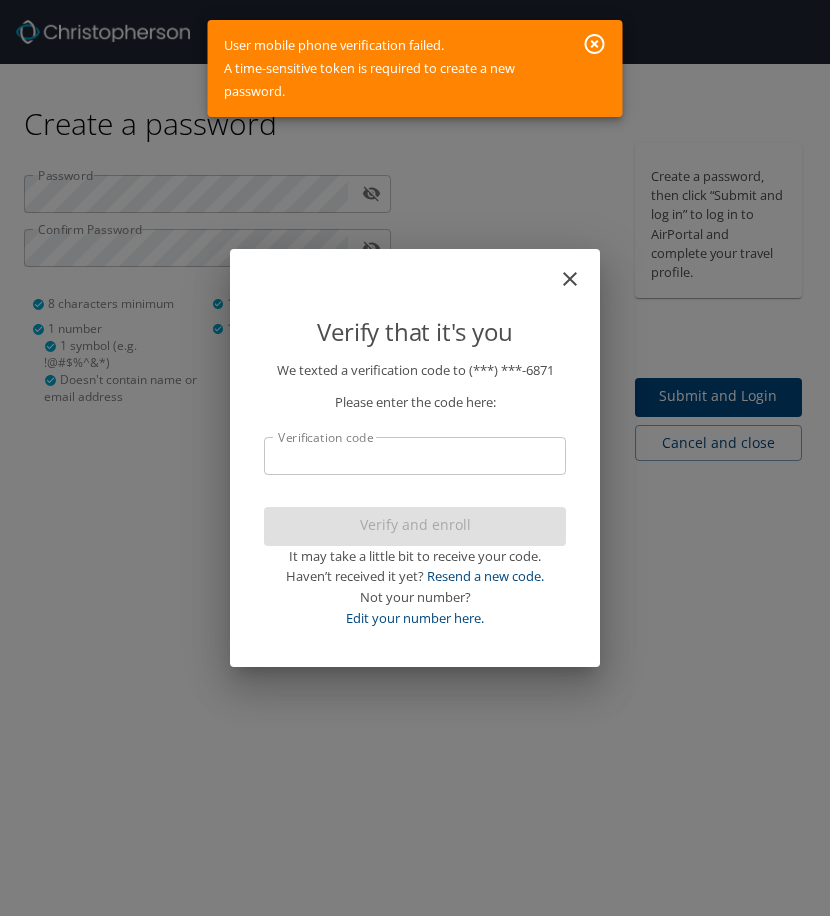 click on "Verification code" at bounding box center (415, 456) 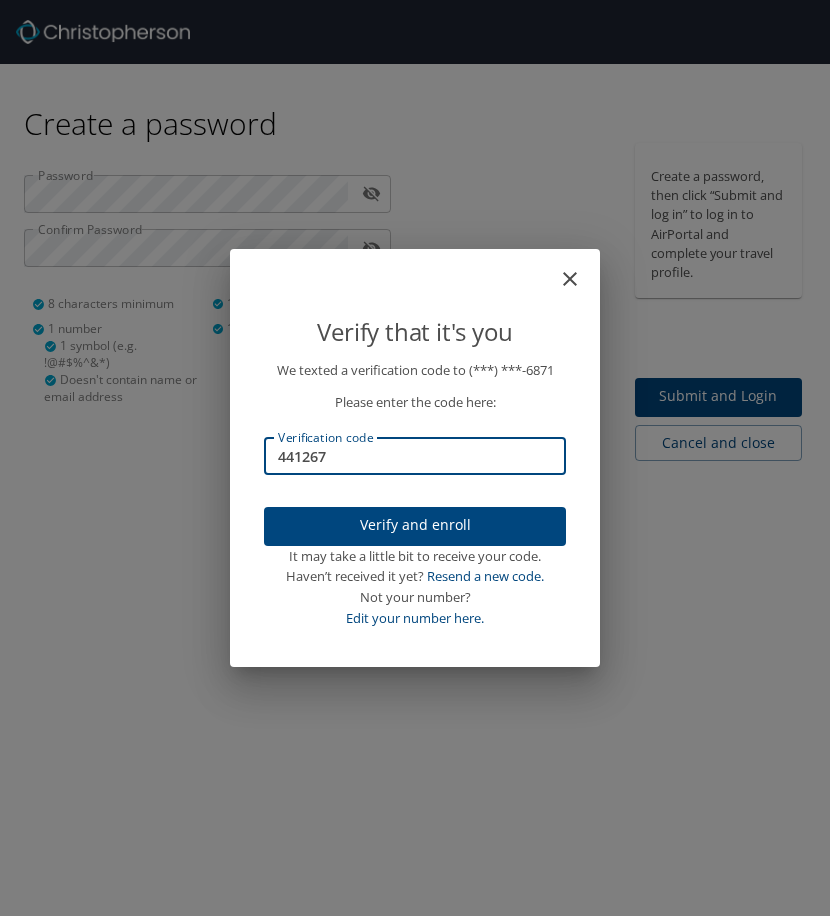 type on "441267" 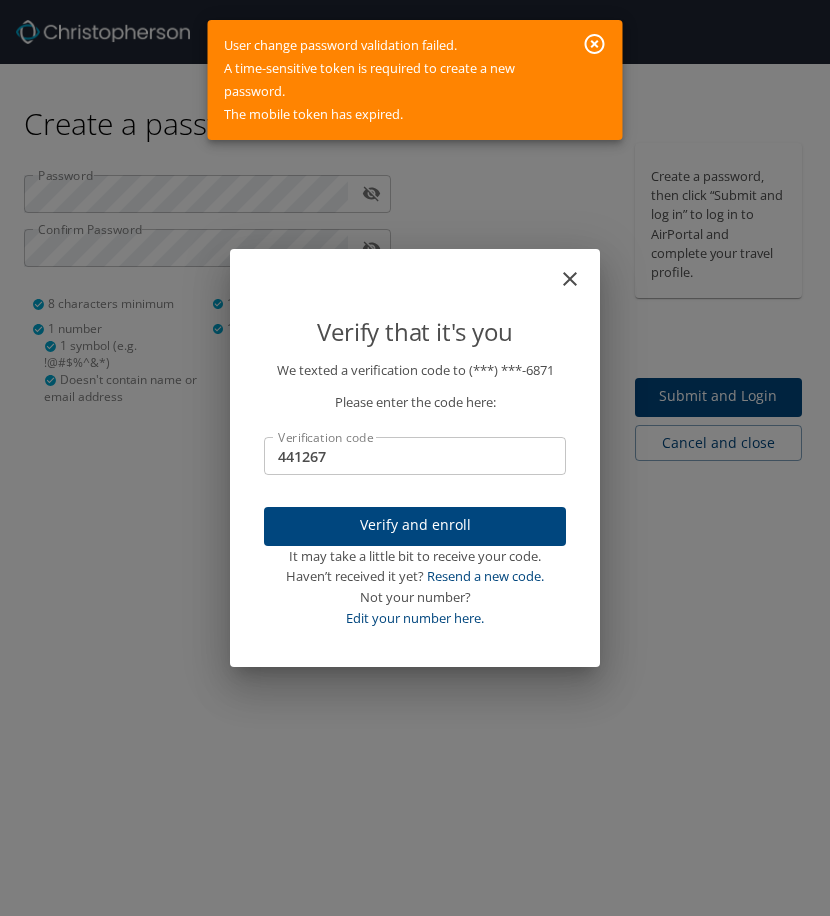 click on "User change password validation failed.
A time-sensitive token is required to create a new password.
The mobile token has expired." at bounding box center [391, 80] 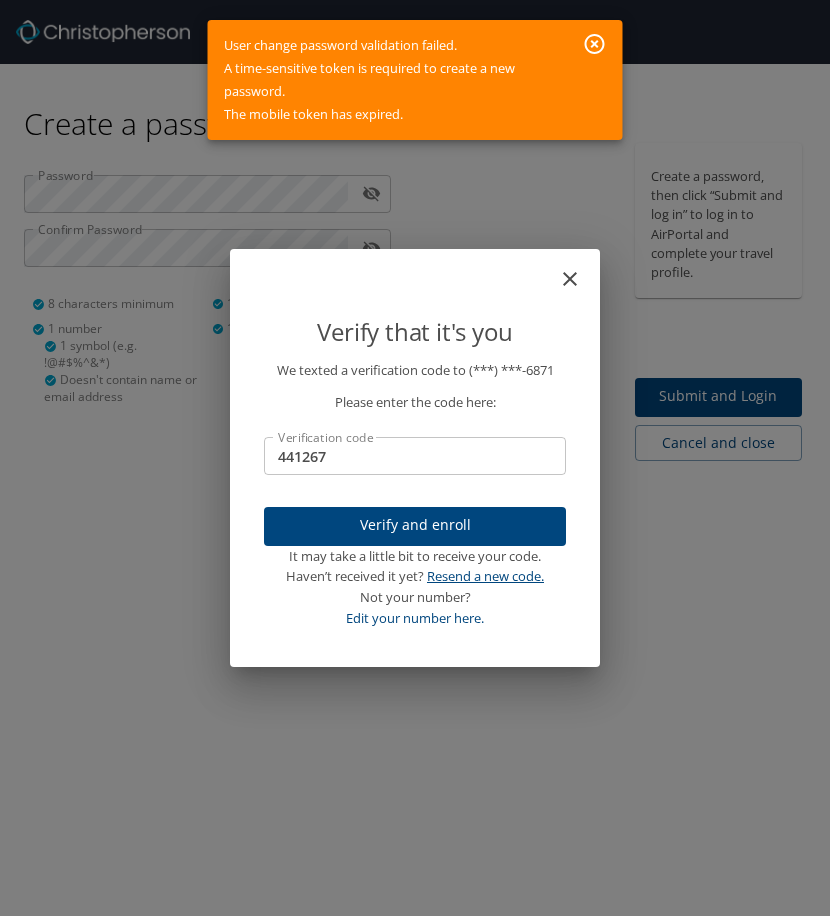 click on "Resend a new code." at bounding box center [485, 576] 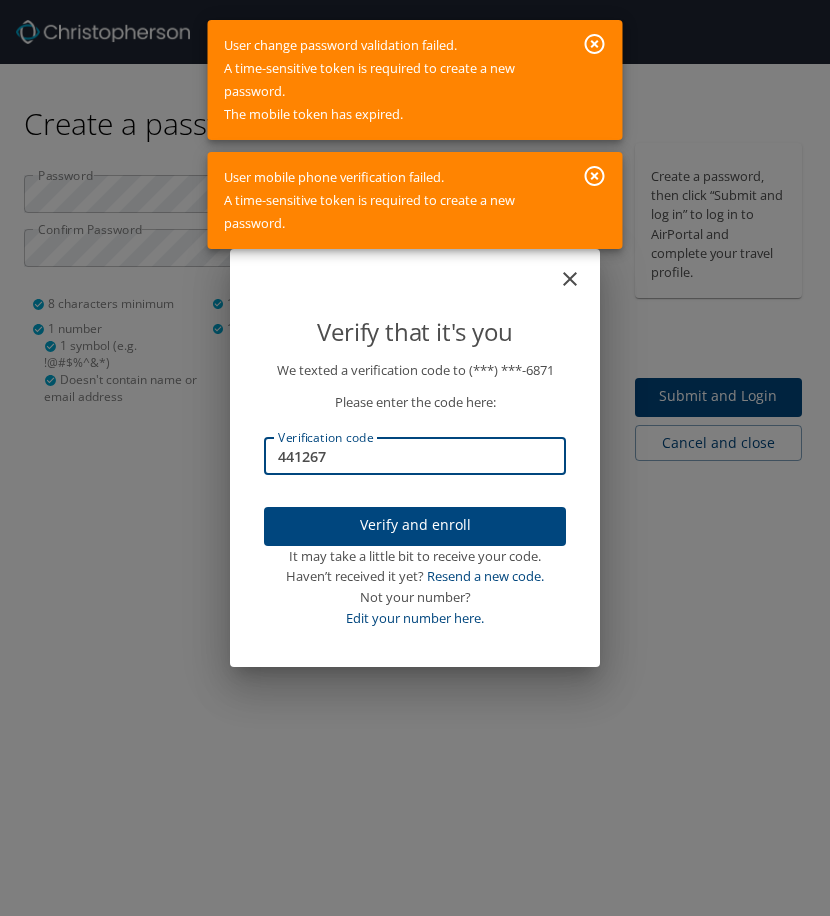 drag, startPoint x: 337, startPoint y: 447, endPoint x: 226, endPoint y: 448, distance: 111.0045 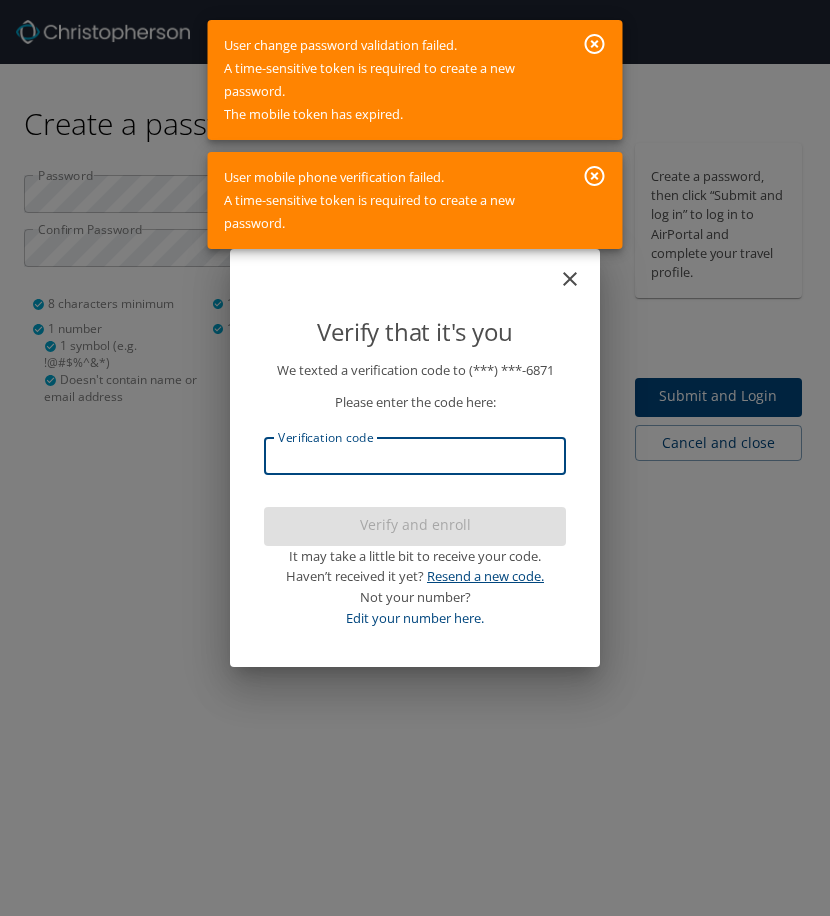 type 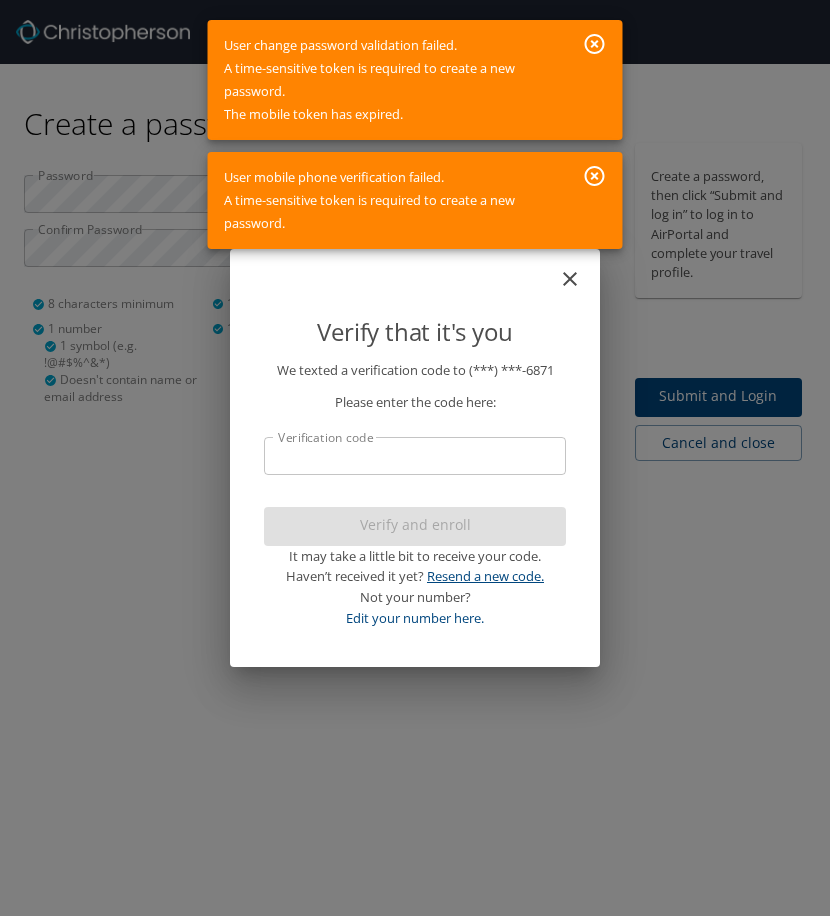 click on "Resend a new code." at bounding box center [485, 576] 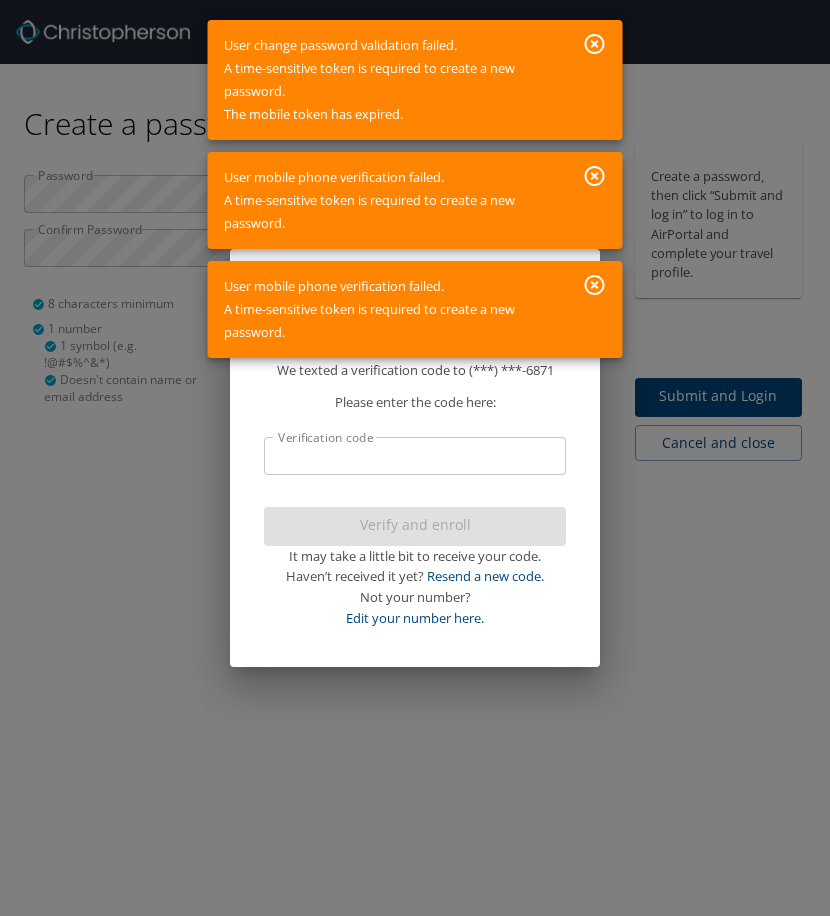 click 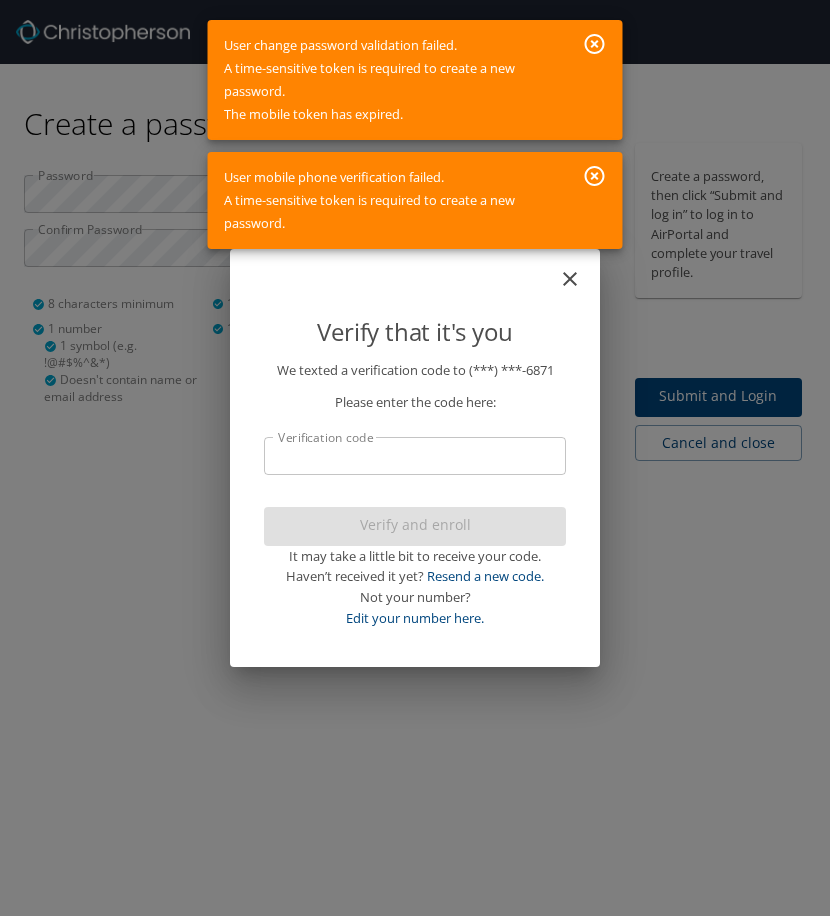 click 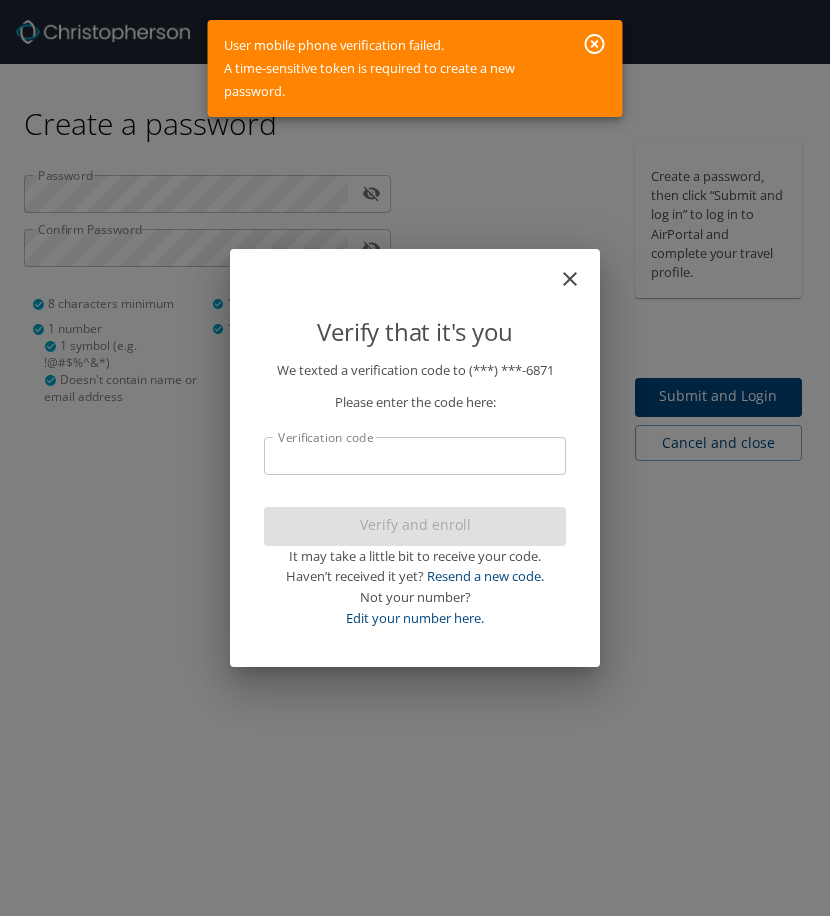 click 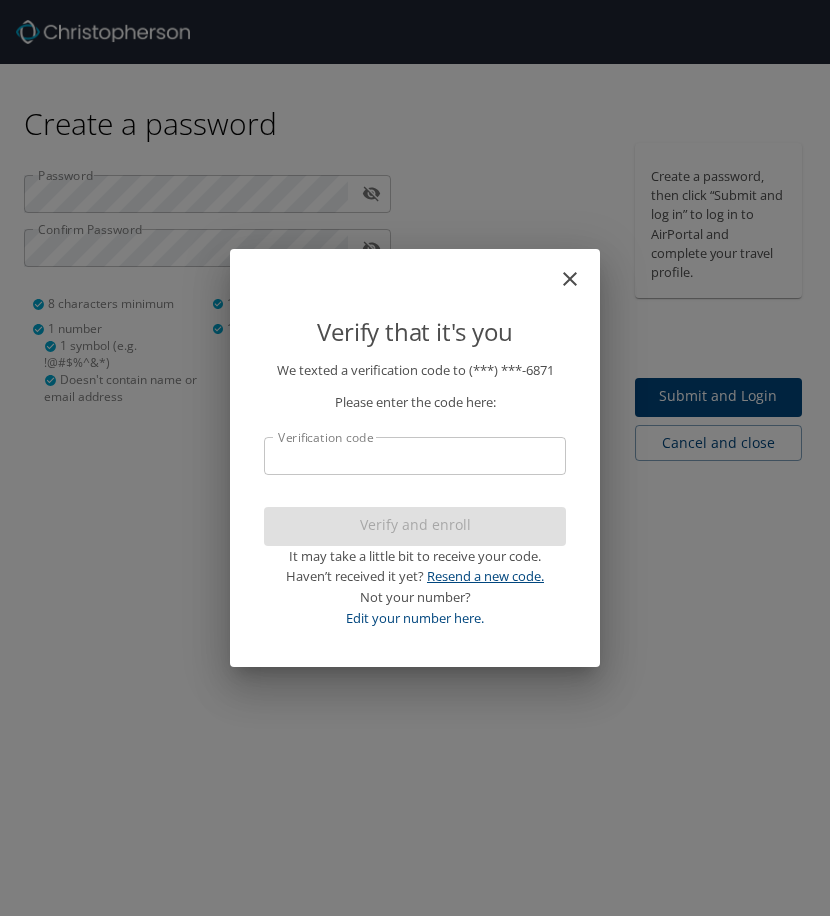 click on "Resend a new code." at bounding box center (485, 576) 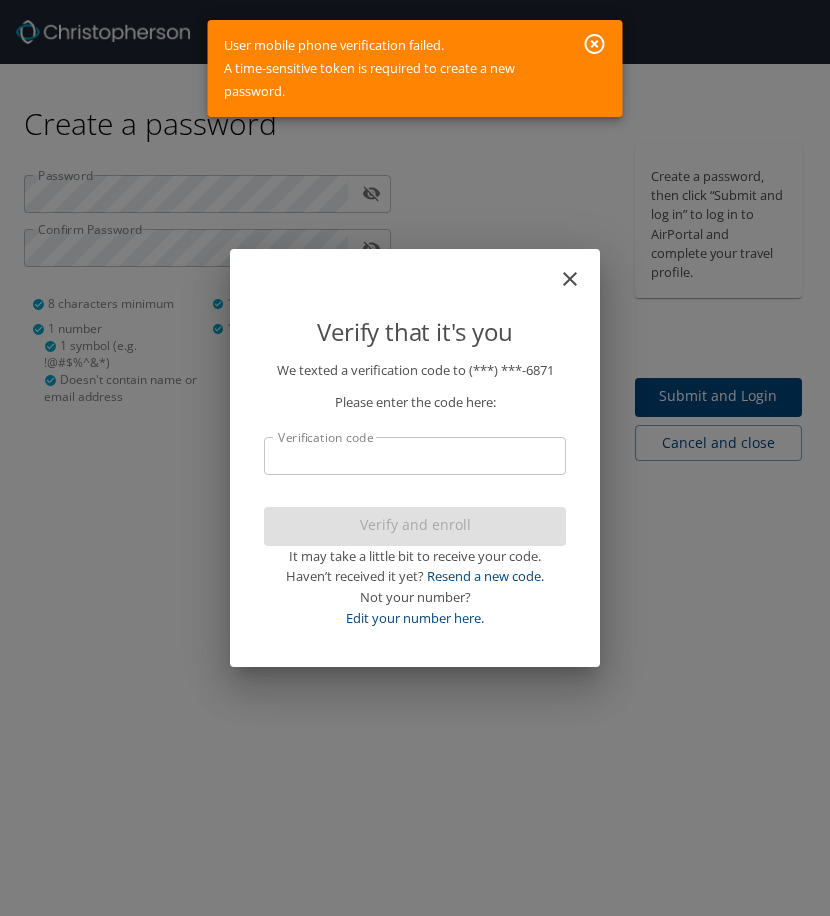 click 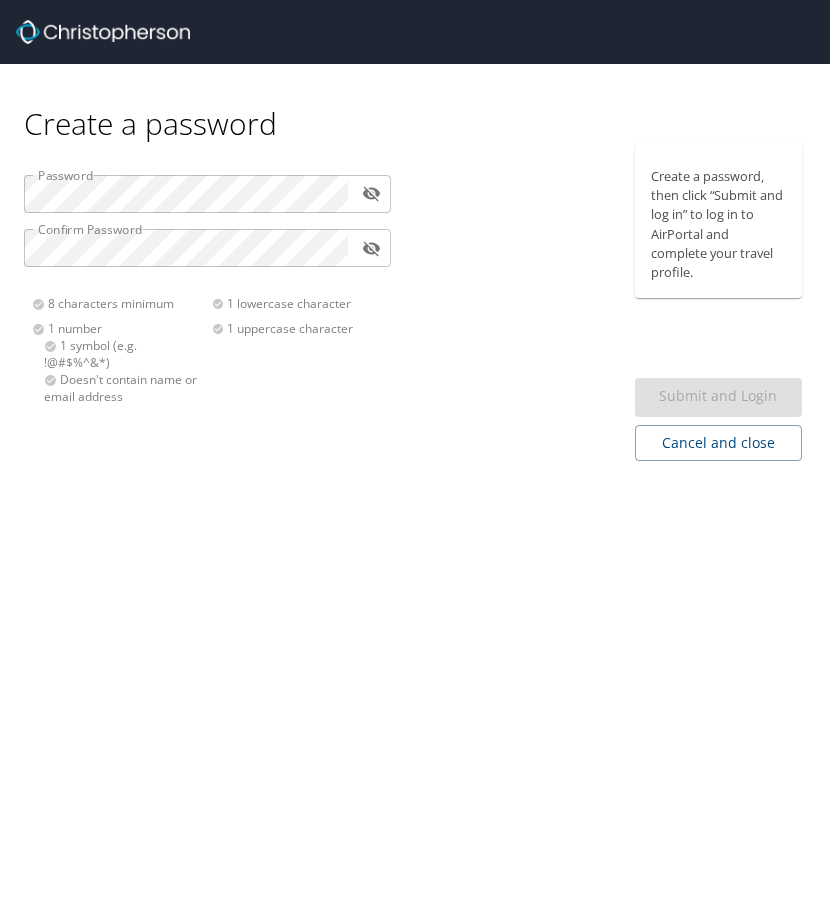 scroll, scrollTop: 0, scrollLeft: 0, axis: both 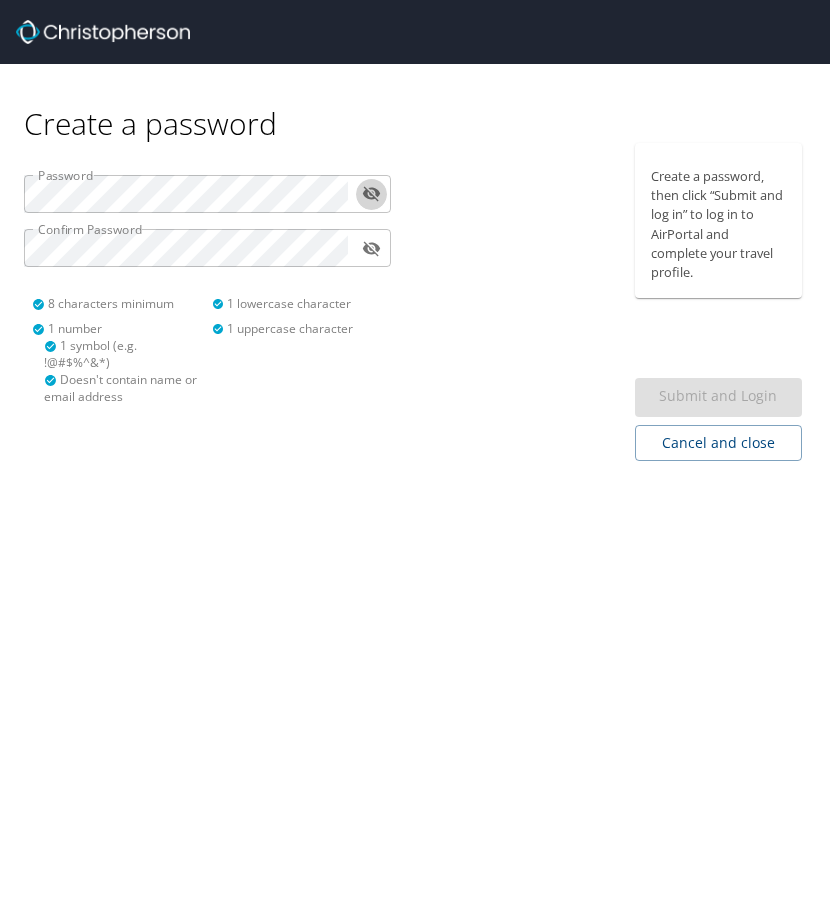 type 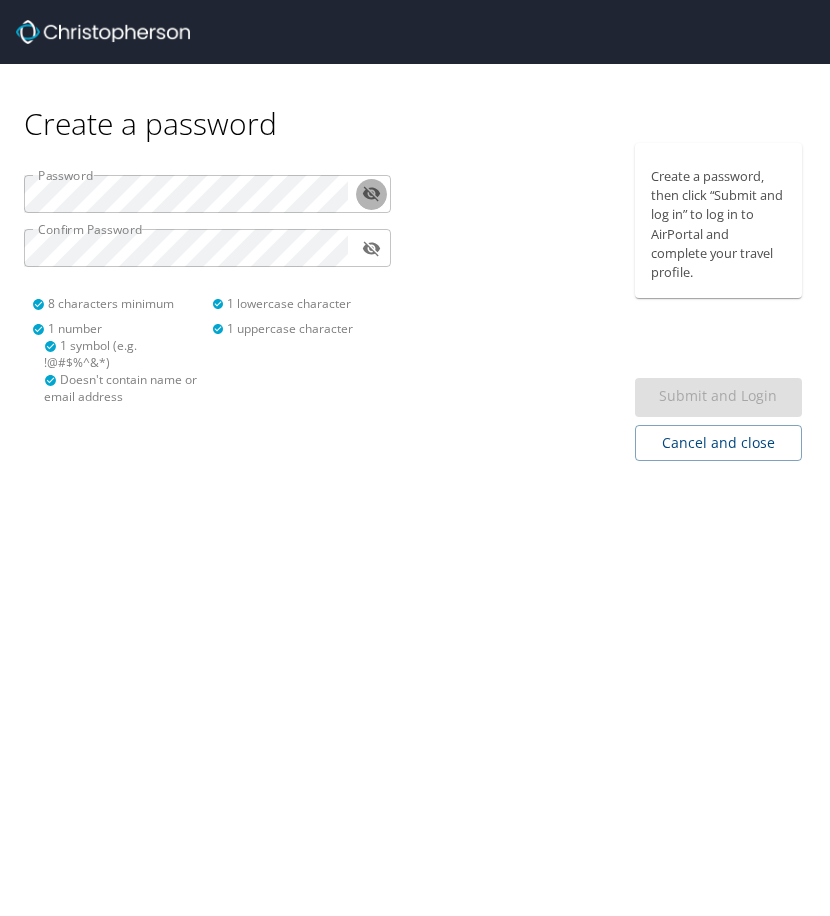 click 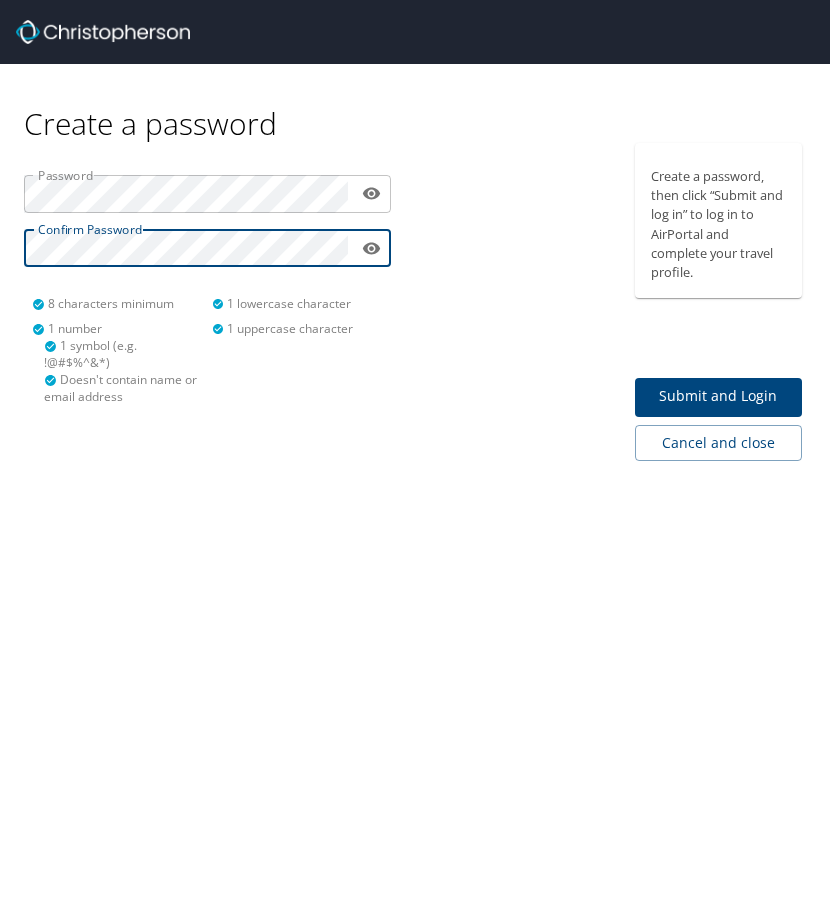 click on "Submit and Login" at bounding box center [719, 396] 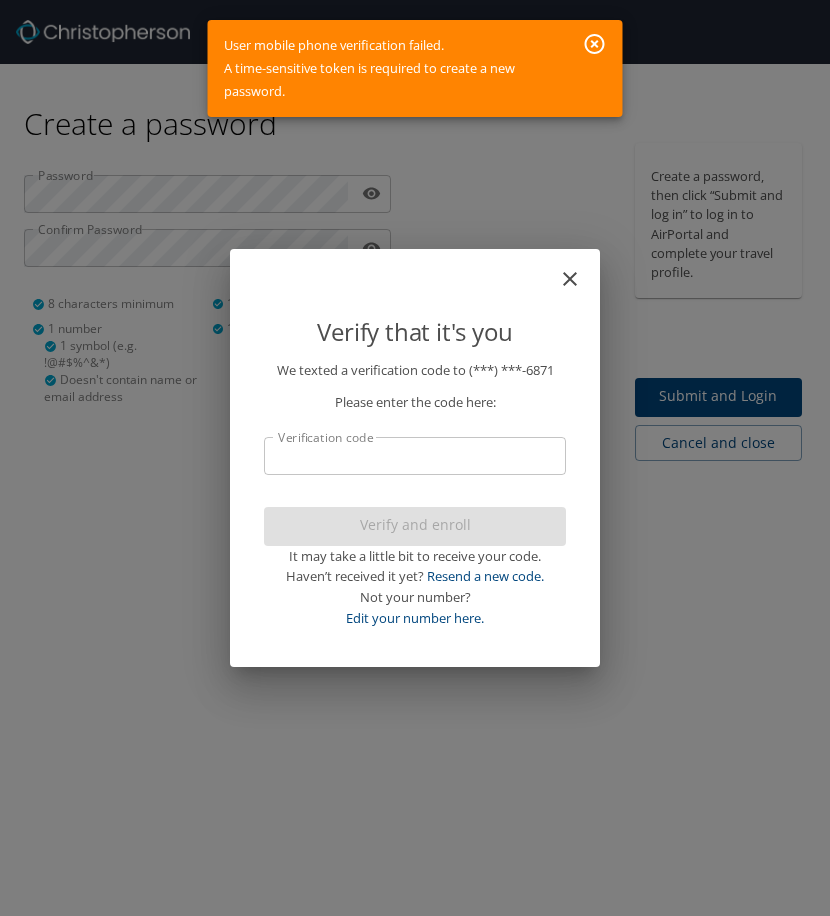 click on "User mobile phone verification failed.
A time-sensitive token is required to create a new password." at bounding box center [415, 68] 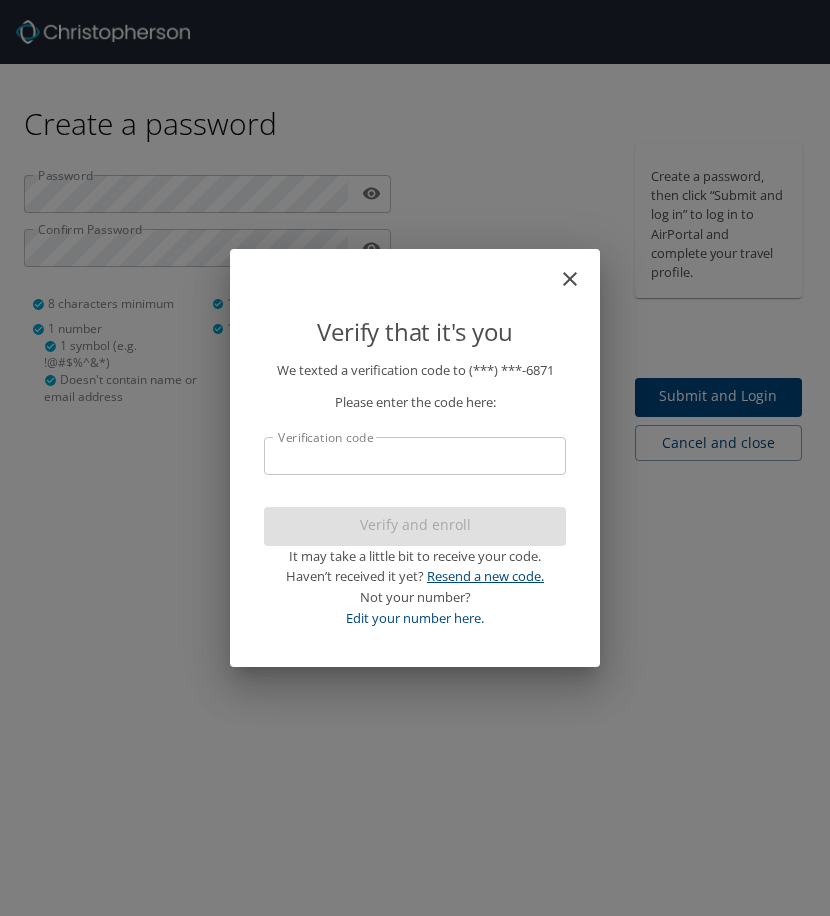 click on "Resend a new code." at bounding box center [485, 576] 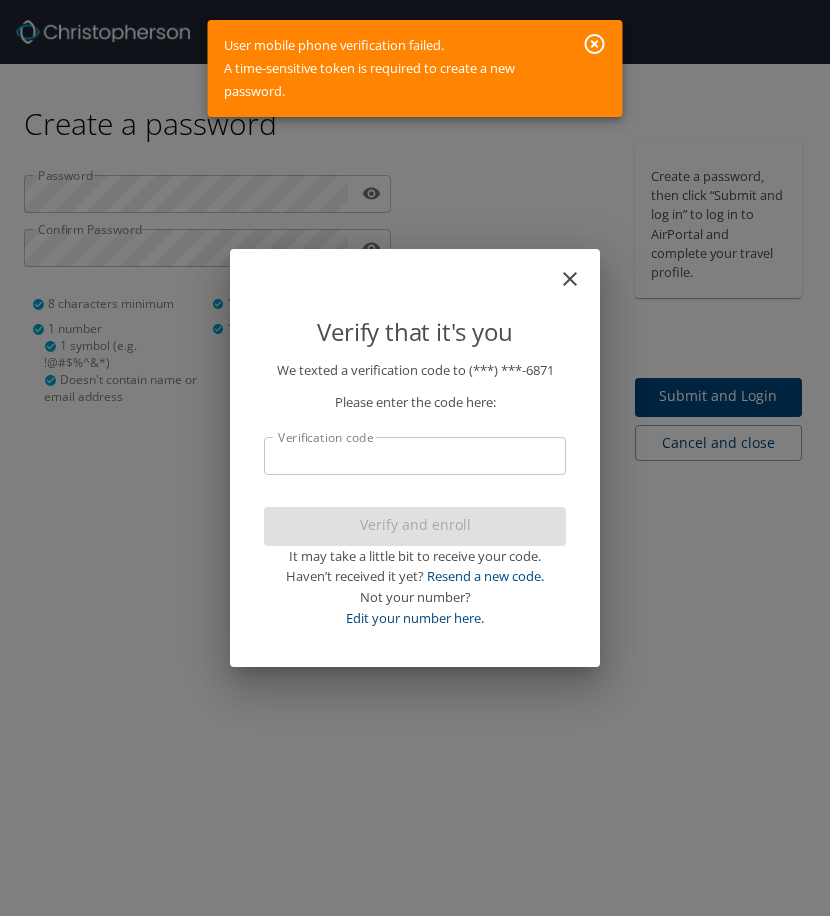 click 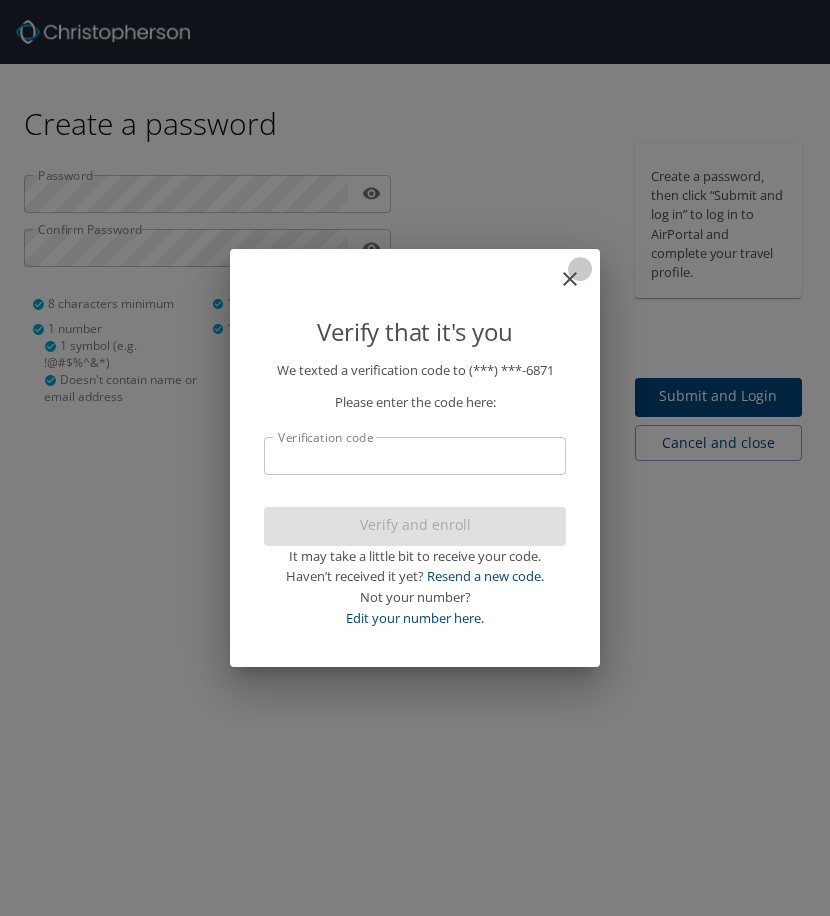 click 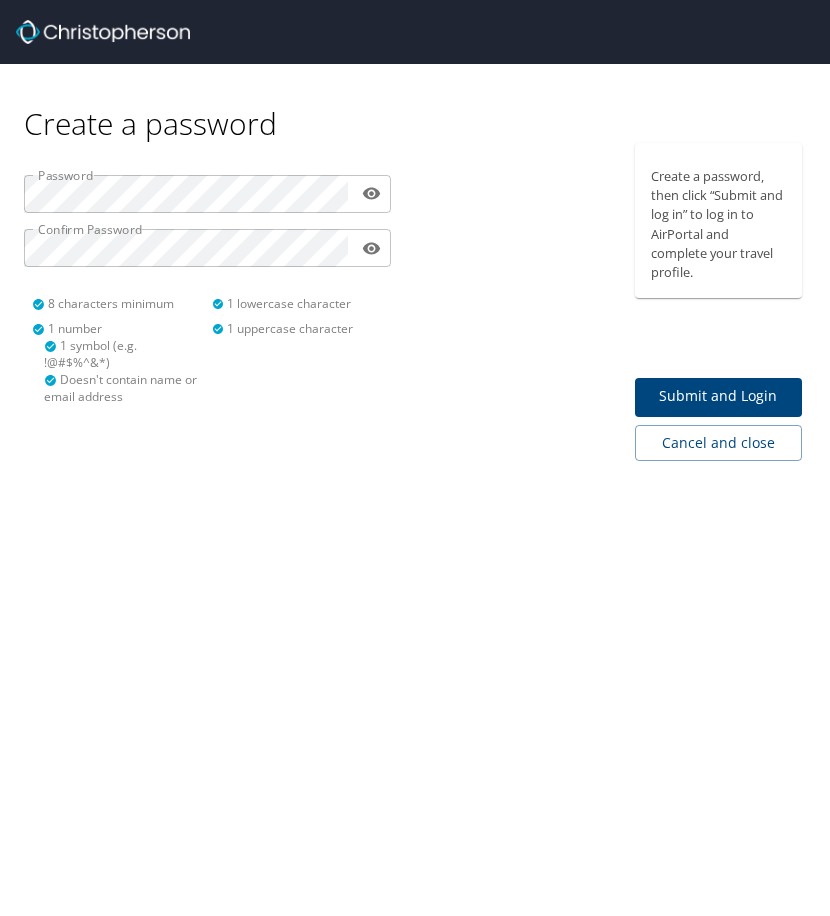 click at bounding box center (423, 32) 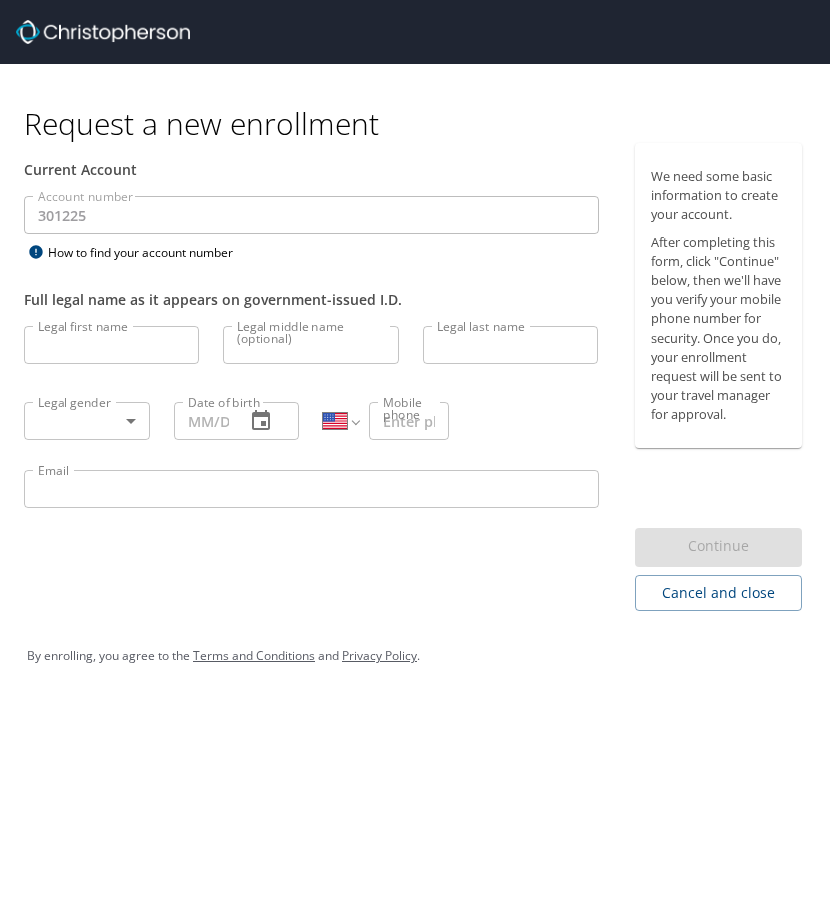 select on "US" 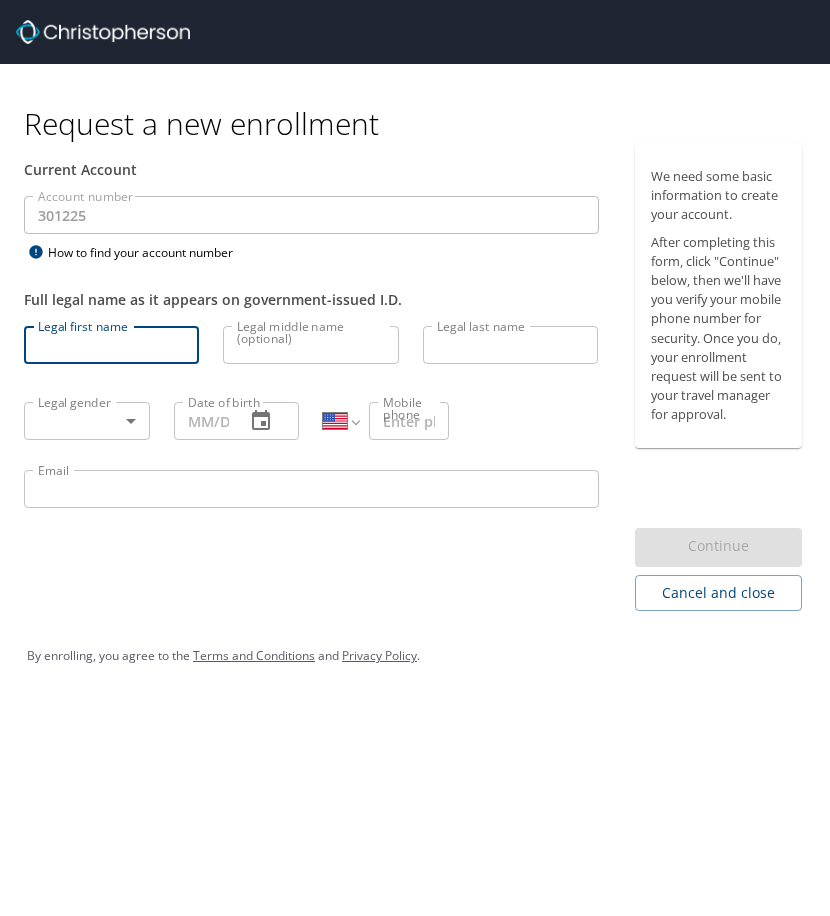 click on "Legal first name" at bounding box center [111, 345] 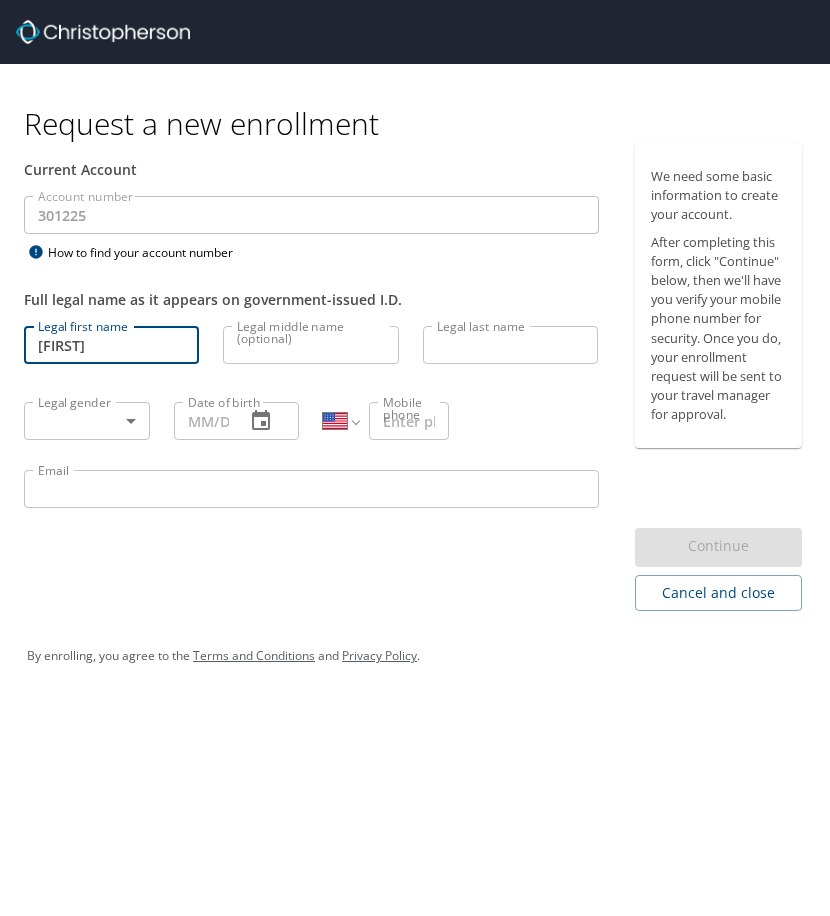type on "[FIRST]" 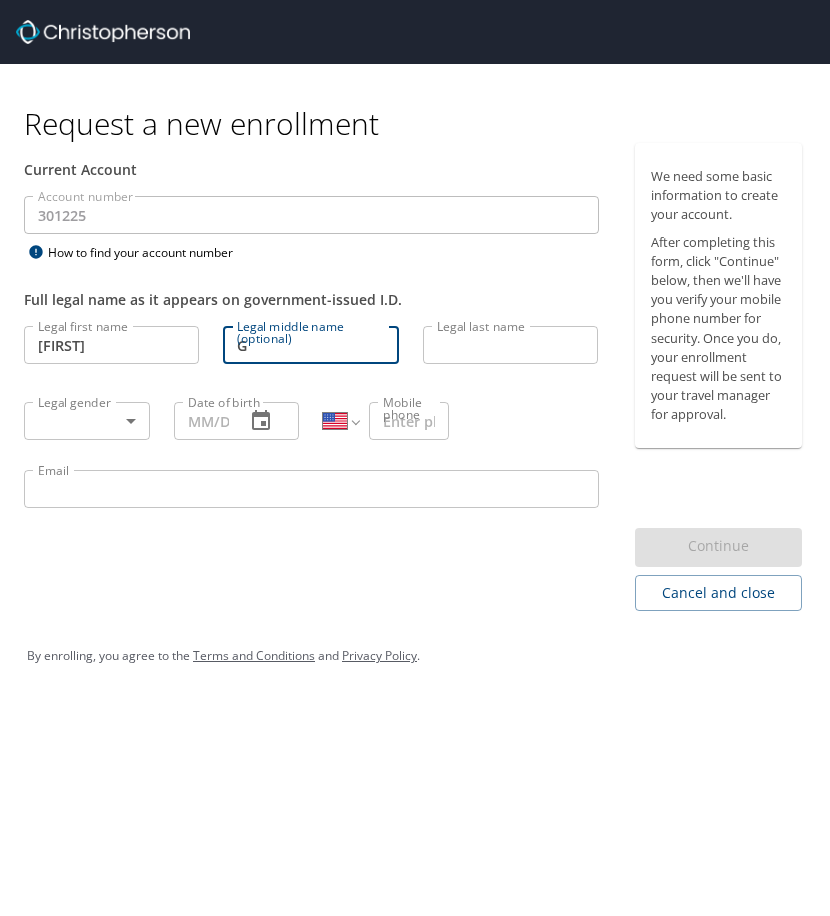 type on "G" 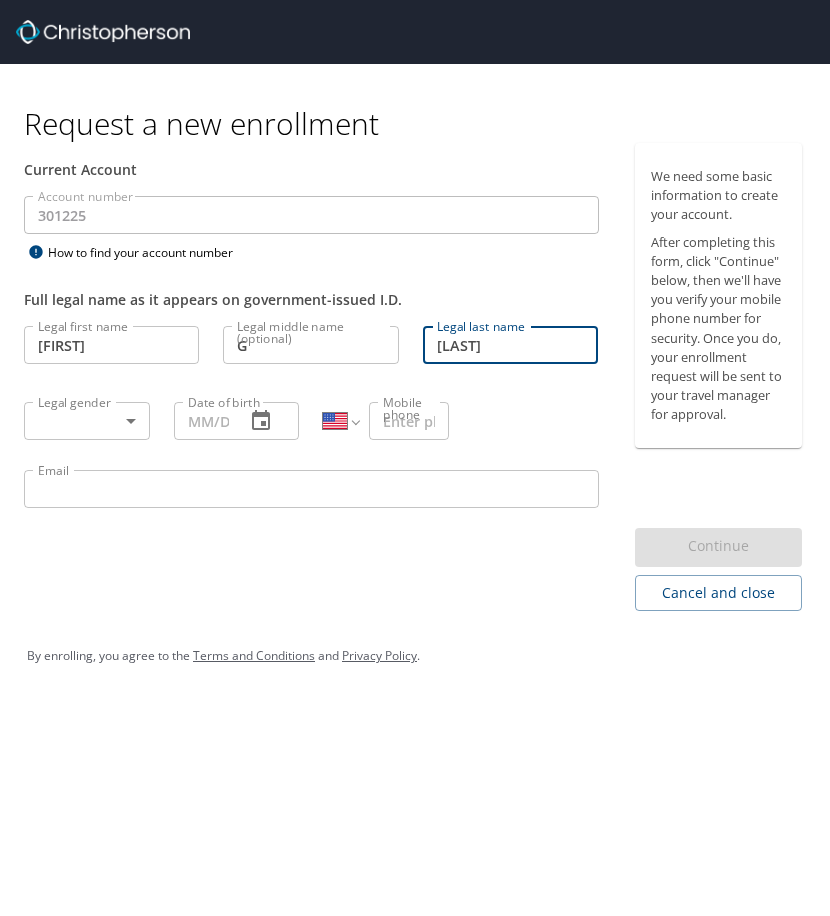 type on "[LAST]" 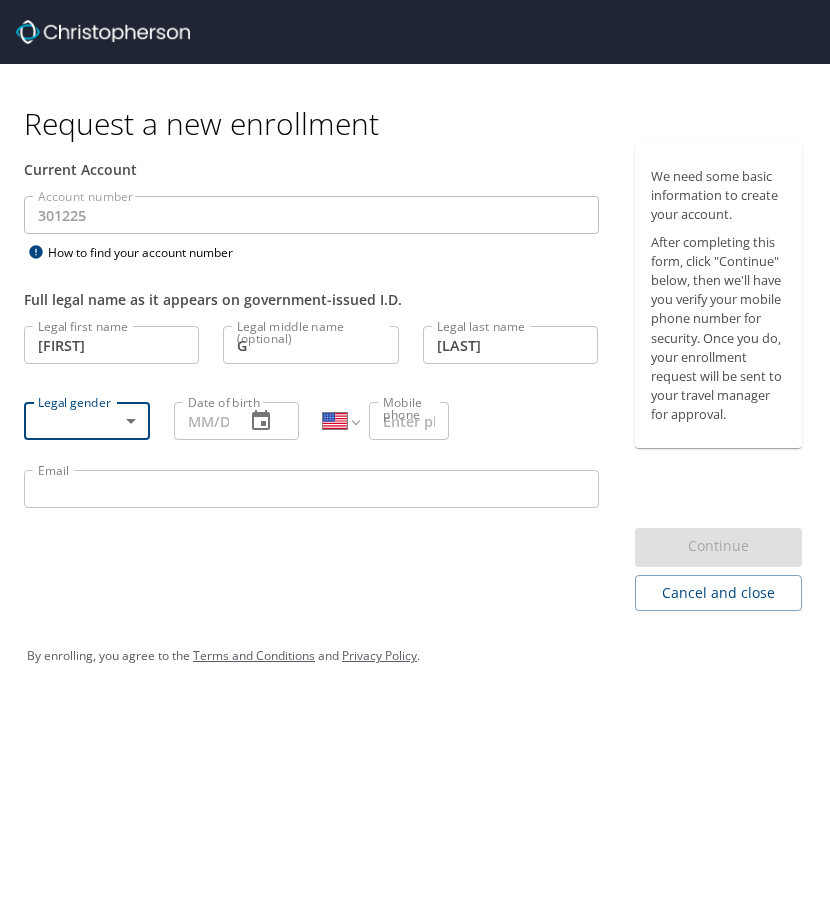 click on "Request a new enrollment Current Account Account number 301225 Account number  How to find your account number Full legal name as it appears on government-issued I.D. Legal first name [FIRST] Legal first name Legal middle name (optional) [MIDDLE] Legal middle name (optional) Legal last name [LAST] Legal last name Legal gender ​ Legal gender Date of birth Date of birth International Afghanistan Åland Islands Albania Algeria American Samoa Andorra Angola Anguilla Antigua and Barbuda Argentina Armenia Aruba Ascension Island Australia Austria Azerbaijan Bahamas Bahrain Bangladesh Barbados Belarus Belgium Belize Benin Bermuda Bhutan Bolivia Bonaire, Sint Eustatius and Saba Bosnia and Herzegovina Botswana Brazil British Indian Ocean Territory Brunei Darussalam Bulgaria Burkina Faso Burma Burundi Cambodia Cameroon Canada Cape Verde Cayman Islands Central African Republic Chad Chile China Christmas Island Cocos (Keeling) Islands Colombia Comoros Congo Congo, Democratic Republic of the Cook Islands Costa Rica Cote d'Ivoire" at bounding box center (415, 458) 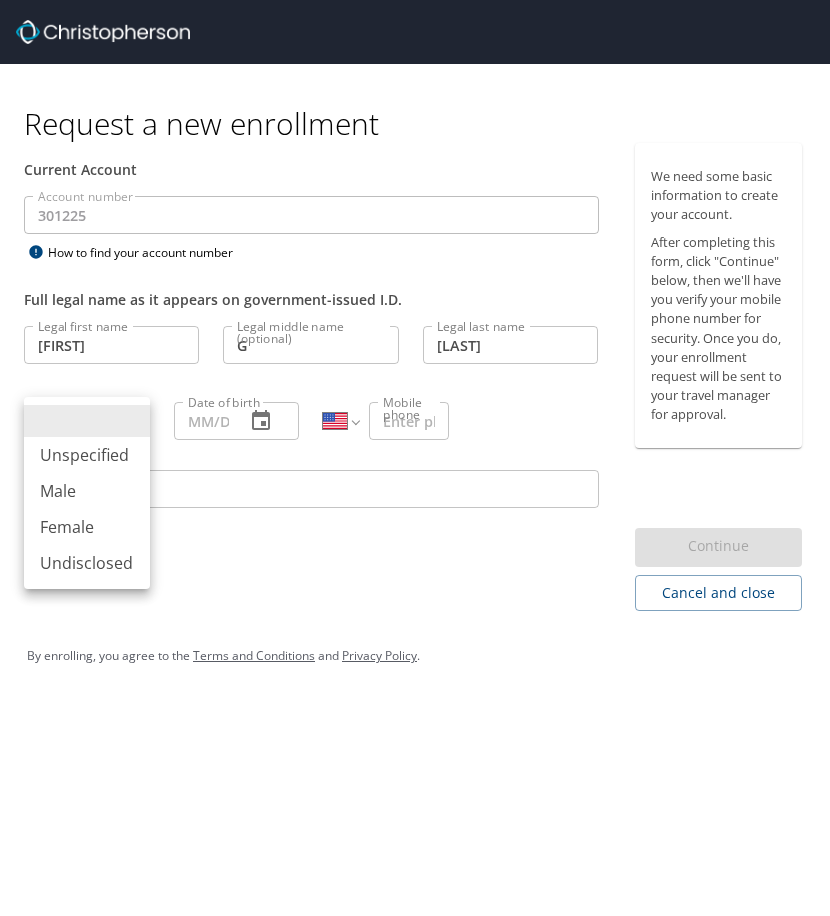 click on "Female" at bounding box center (87, 527) 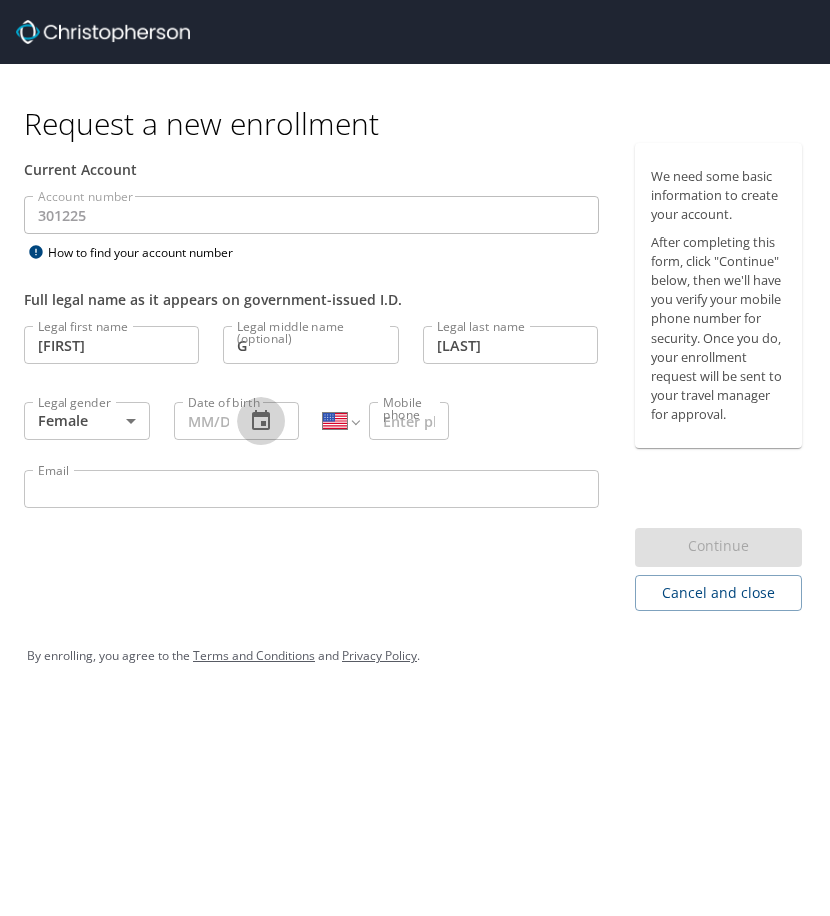 click at bounding box center [261, 421] 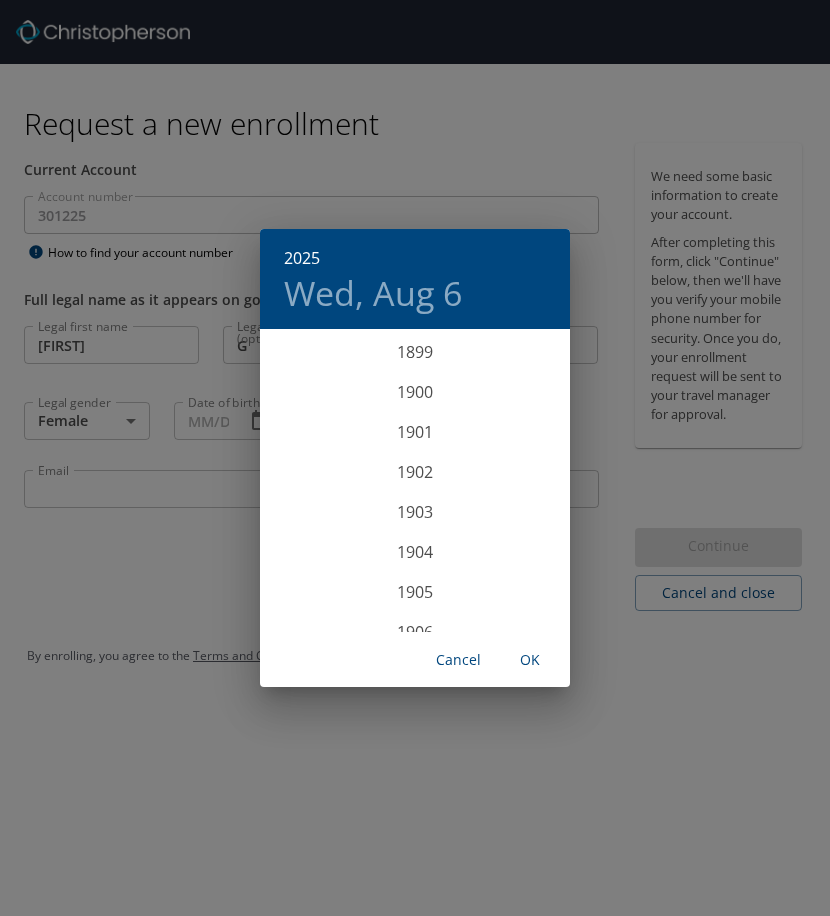 scroll, scrollTop: 4920, scrollLeft: 0, axis: vertical 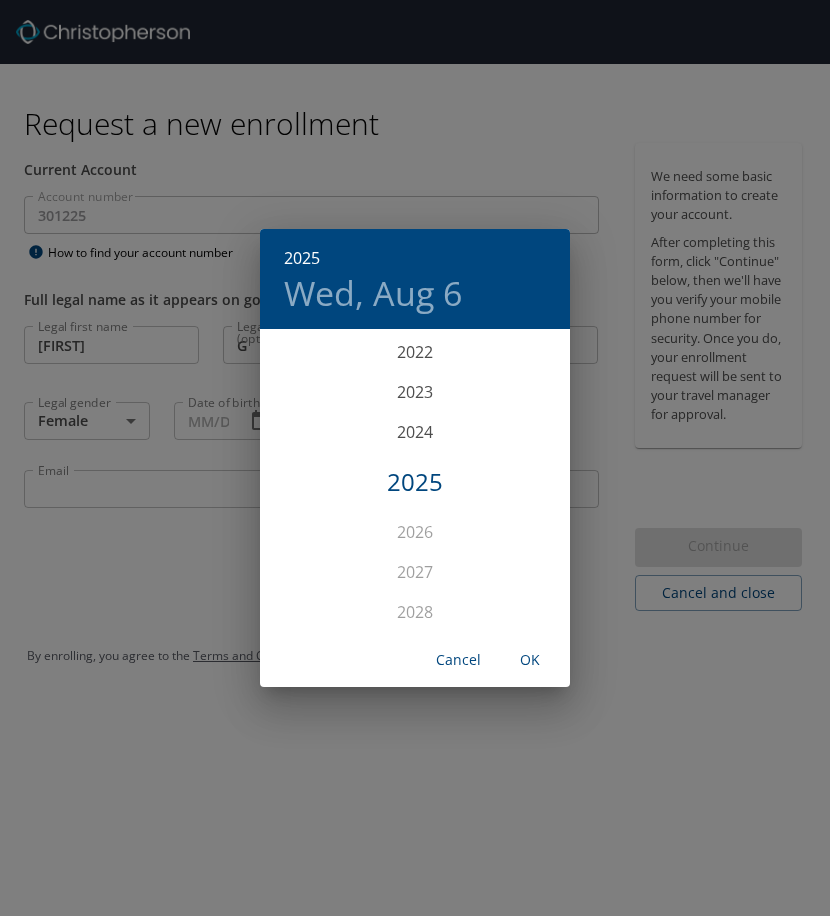 click on "2025 Wed, Aug 6 1899 1900 1901 1902 1903 1904 1905 1906 1907 1908 1909 1910 1911 1912 1913 1914 1915 1916 1917 1918 1919 1920 1921 1922 1923 1924 1925 1926 1927 1928 1929 1930 1931 1932 1933 1934 1935 1936 1937 1938 1939 1940 1941 1942 1943 1944 1945 1946 1947 1948 1949 1950 1951 1952 1953 1954 1955 1956 1957 1958 1959 1960 1961 1962 1963 1964 1965 1966 1967 1968 1969 1970 1971 1972 1973 1974 1975 1976 1977 1978 1979 1980 1981 1982 1983 1984 1985 1986 1987 1988 1989 1990 1991 1992 1993 1994 1995 1996 1997 1998 1999 2000 2001 2002 2003 2004 2005 2006 2007 2008 2009 2010 2011 2012 2013 2014 2015 2016 2017 2018 2019 2020 2021 2022 2023 2024 2025 2026 2027 2028 2029 2030 2031 2032 2033 2034 2035 2036 2037 2038 2039 2040 2041 2042 2043 2044 2045 2046 2047 2048 2049 2050 2051 2052 2053 2054 2055 2056 2057 2058 2059 2060 2061 2062 2063 2064 2065 2066 2067 2068 2069 2070 2071 2072 2073 2074 2075 2076 2077 2078 2079 2080 2081 2082 2083 2084 2085 2086 2087 2088 2089 2090 2091 2092 2093 2094 2095 2096 2097 2098 2099 OK" at bounding box center [415, 458] 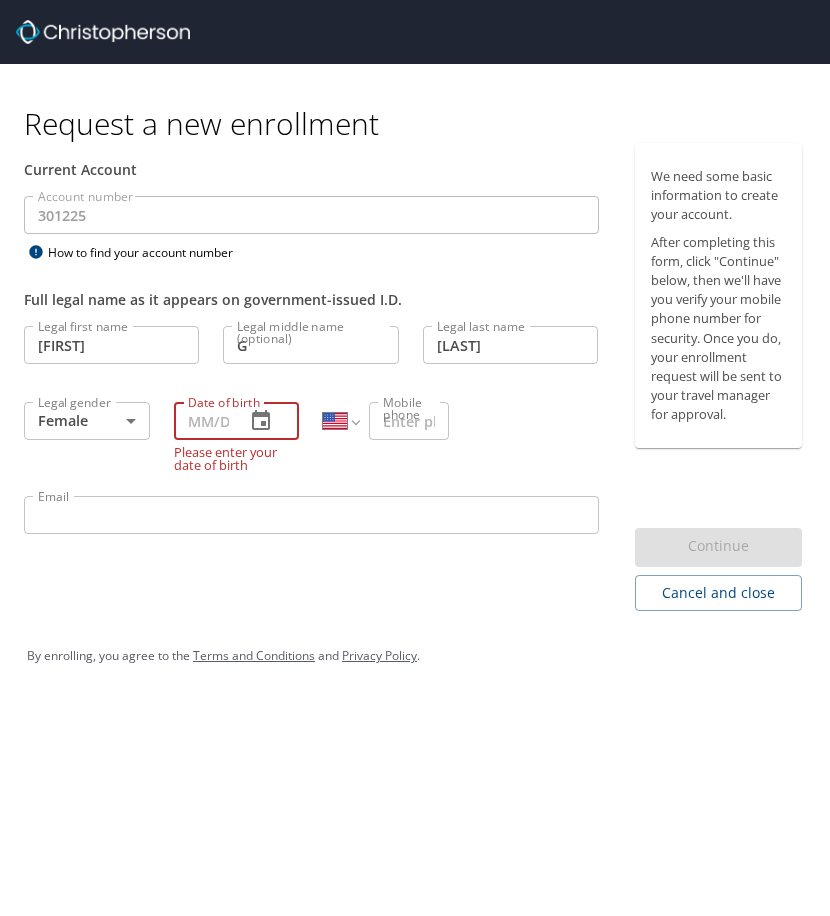 click on "Date of birth" at bounding box center [202, 421] 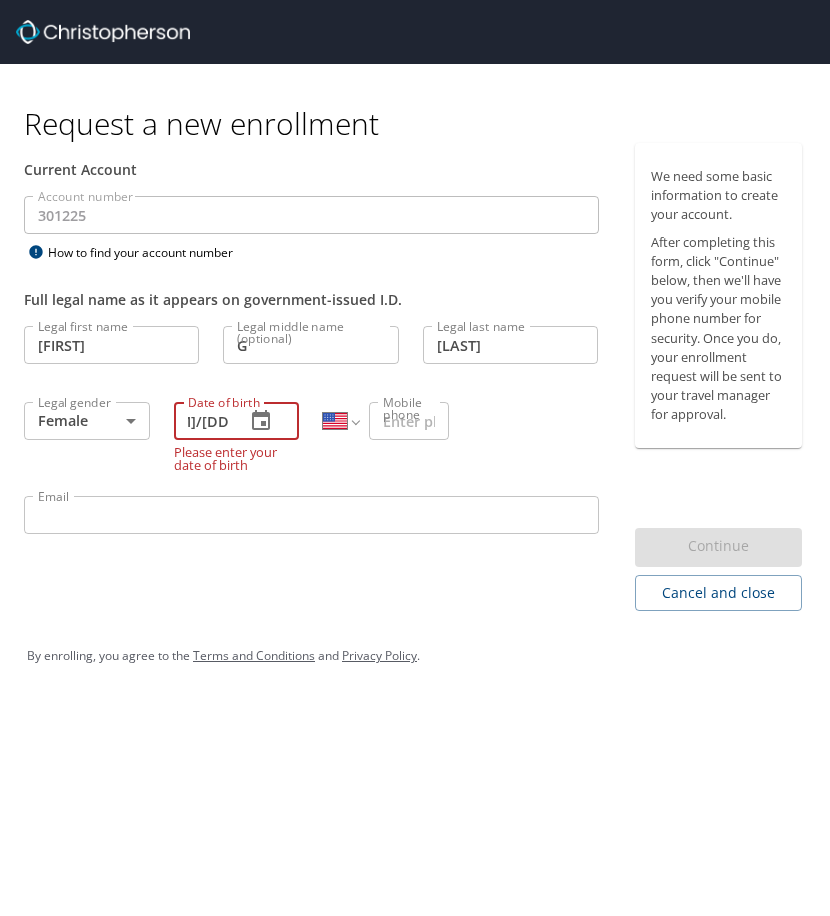 scroll, scrollTop: 0, scrollLeft: 35, axis: horizontal 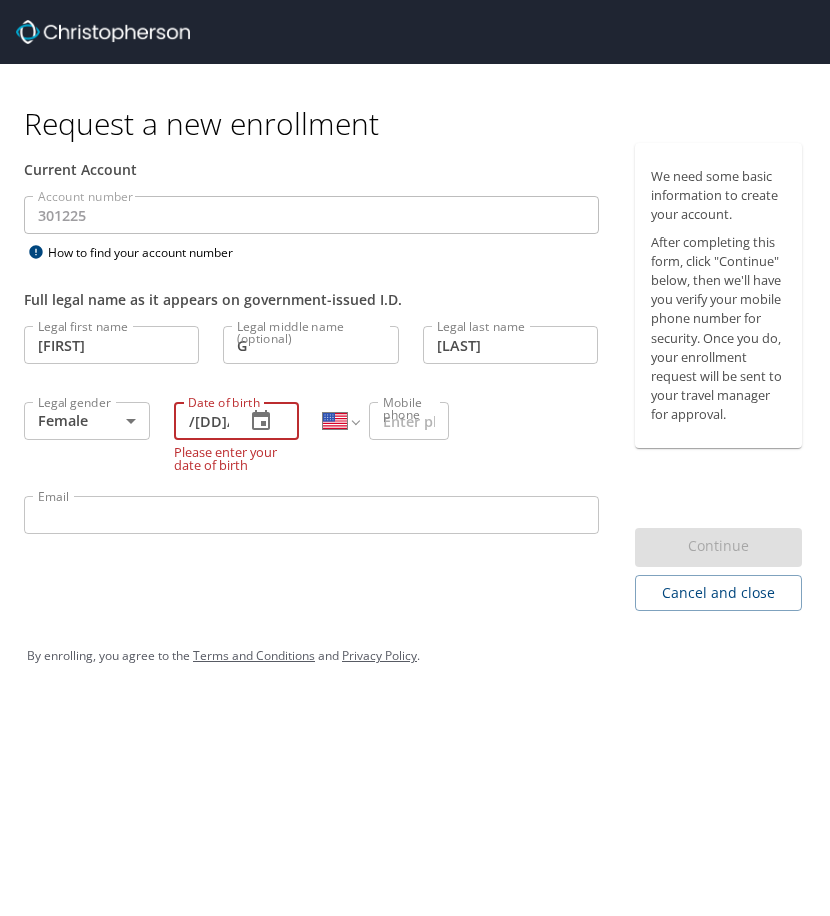 type on "09/21/1961" 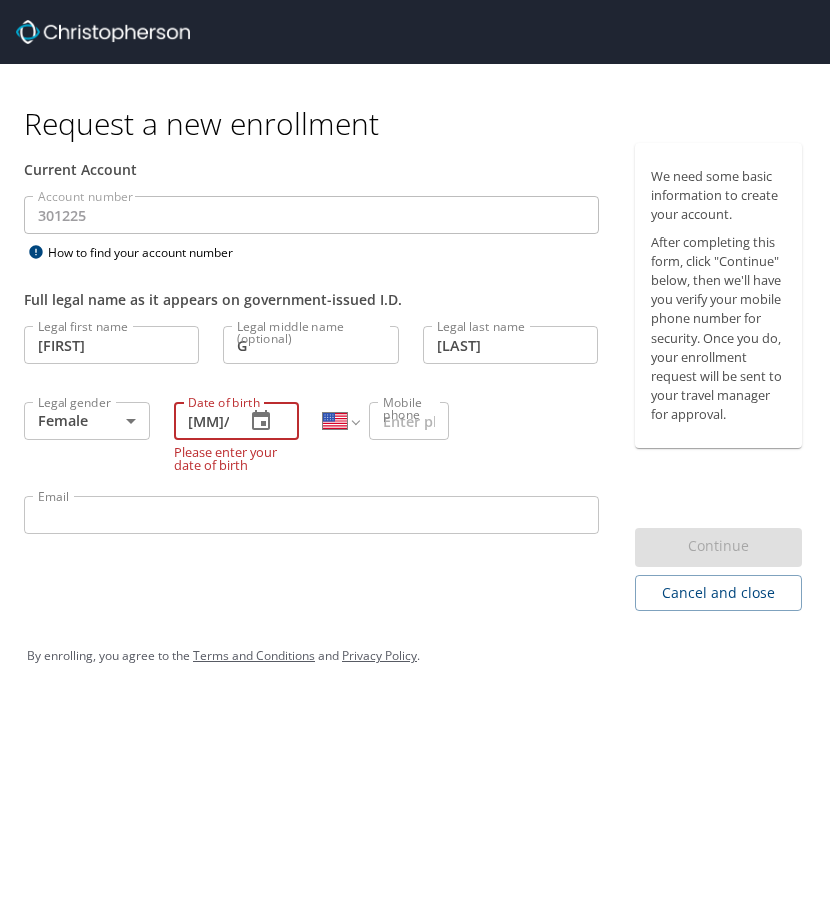 type 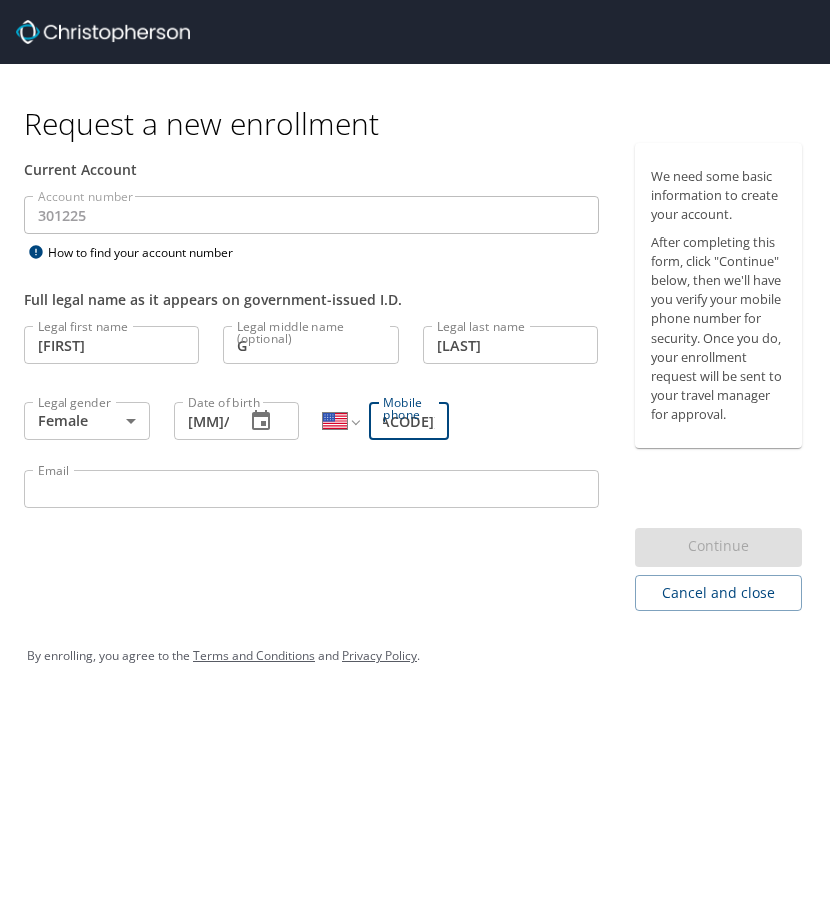 scroll, scrollTop: 0, scrollLeft: 48, axis: horizontal 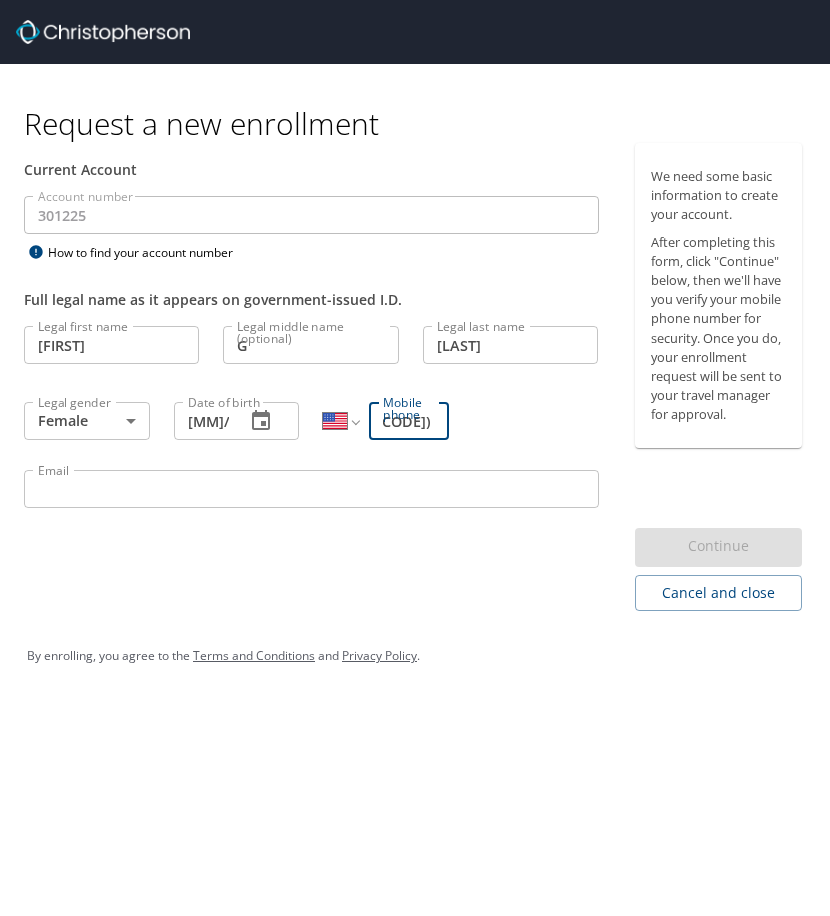 type on "(504) 453-6871" 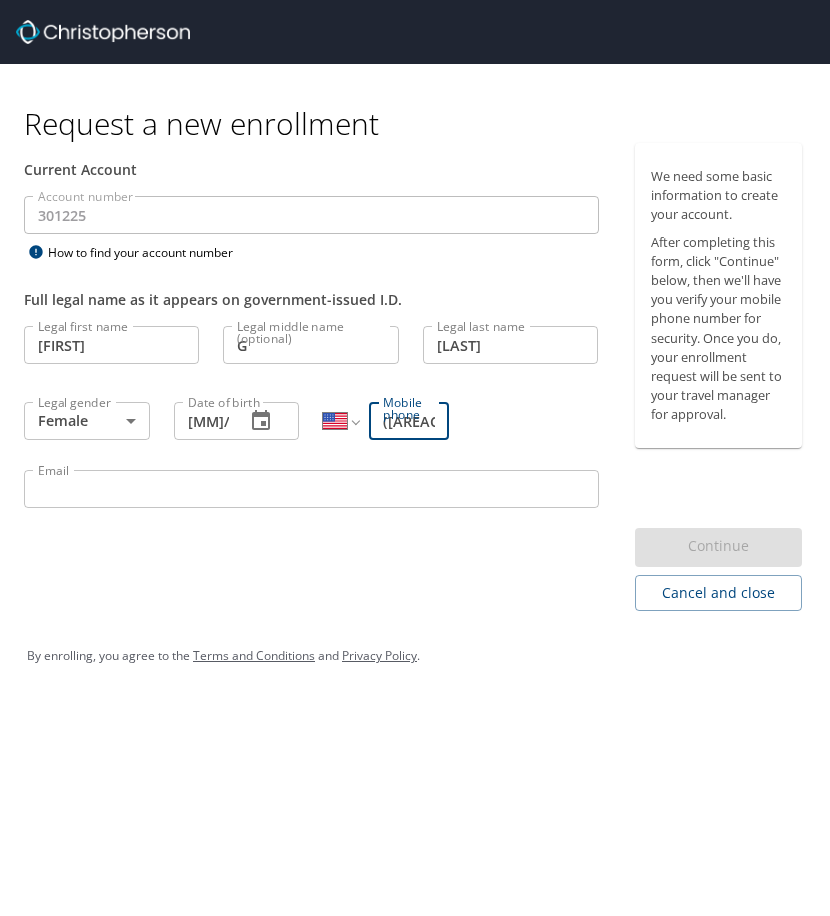 click on "Email" at bounding box center [311, 489] 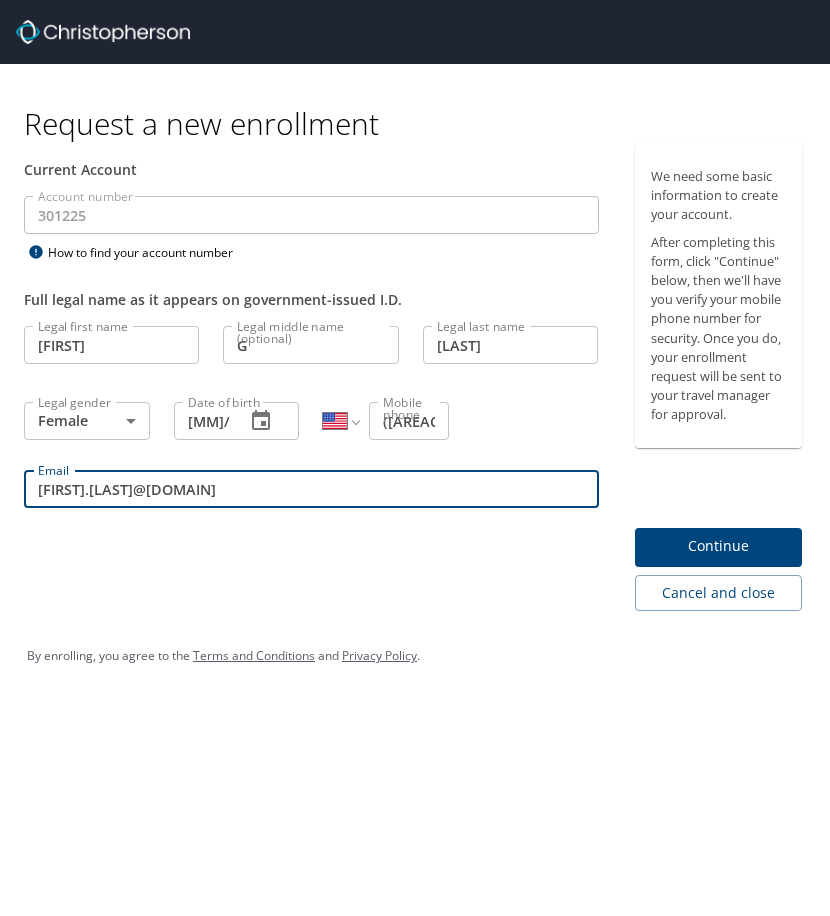 type on "Gwen.Doherty@lcmchealth.org" 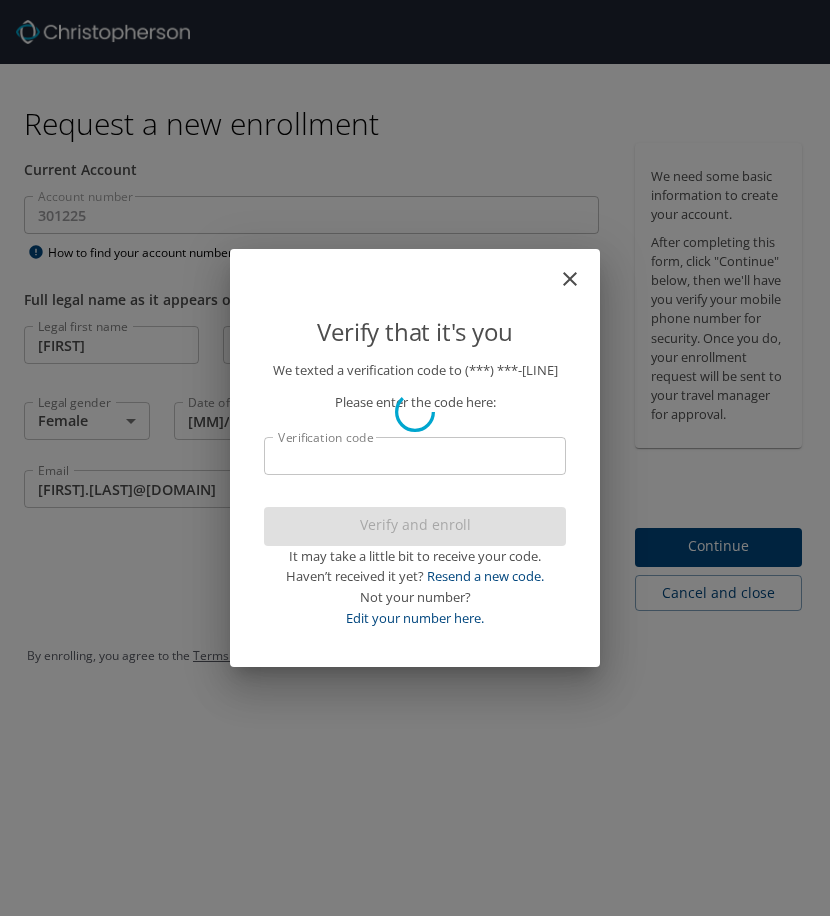 scroll, scrollTop: 0, scrollLeft: 0, axis: both 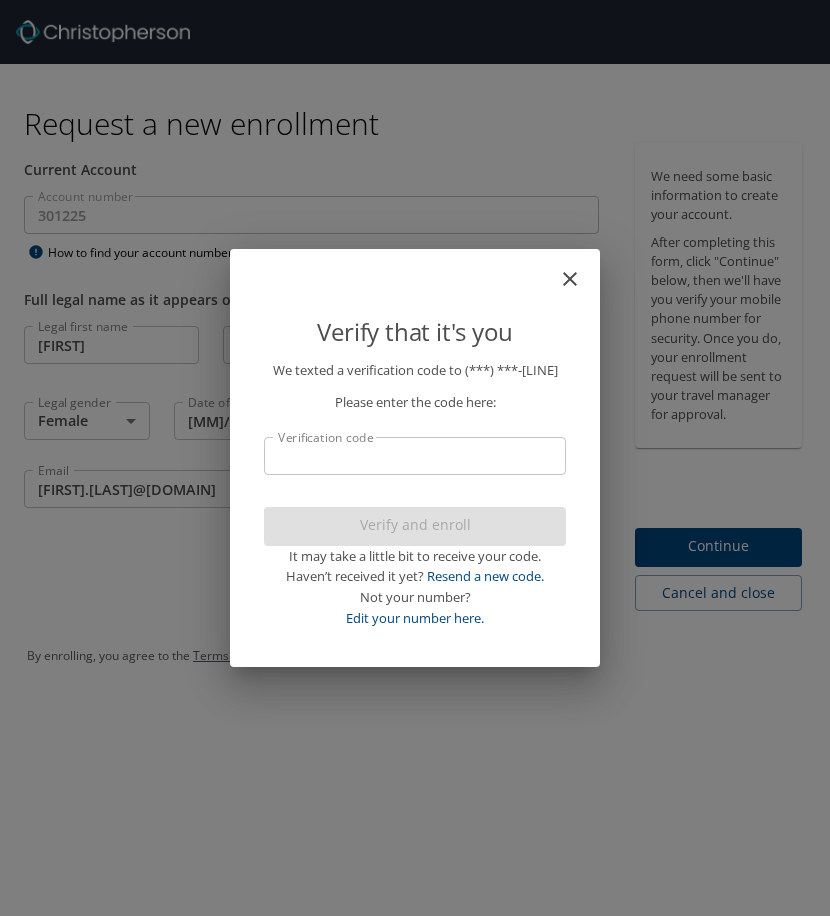 click on "Verification code" at bounding box center (415, 456) 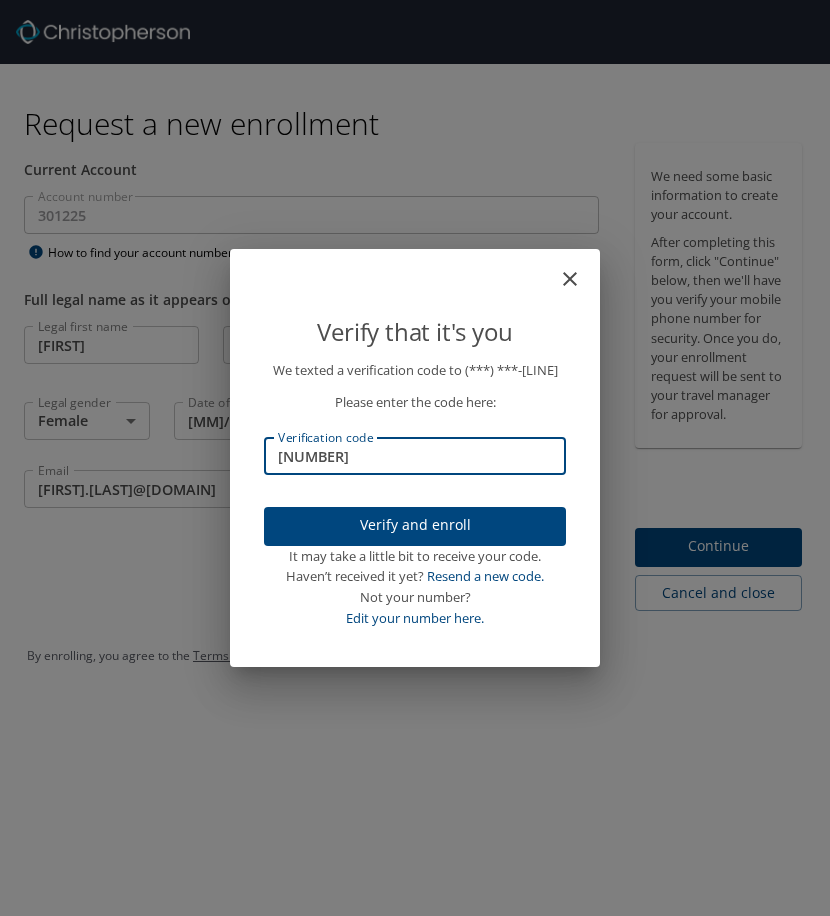 type on "624964" 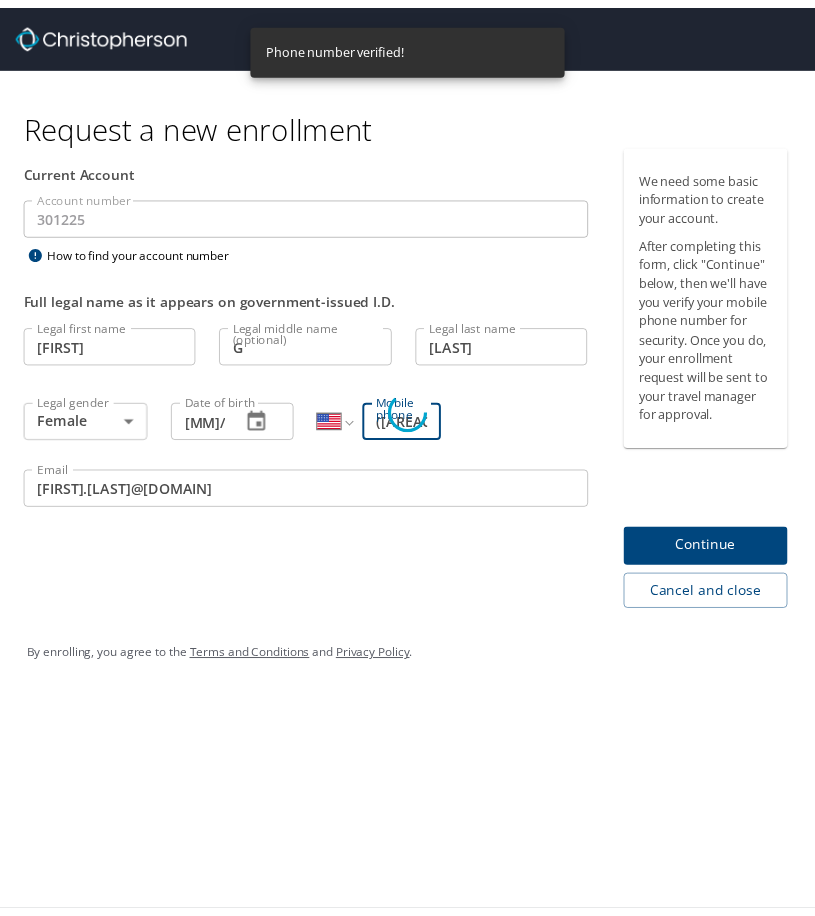 scroll, scrollTop: 0, scrollLeft: 0, axis: both 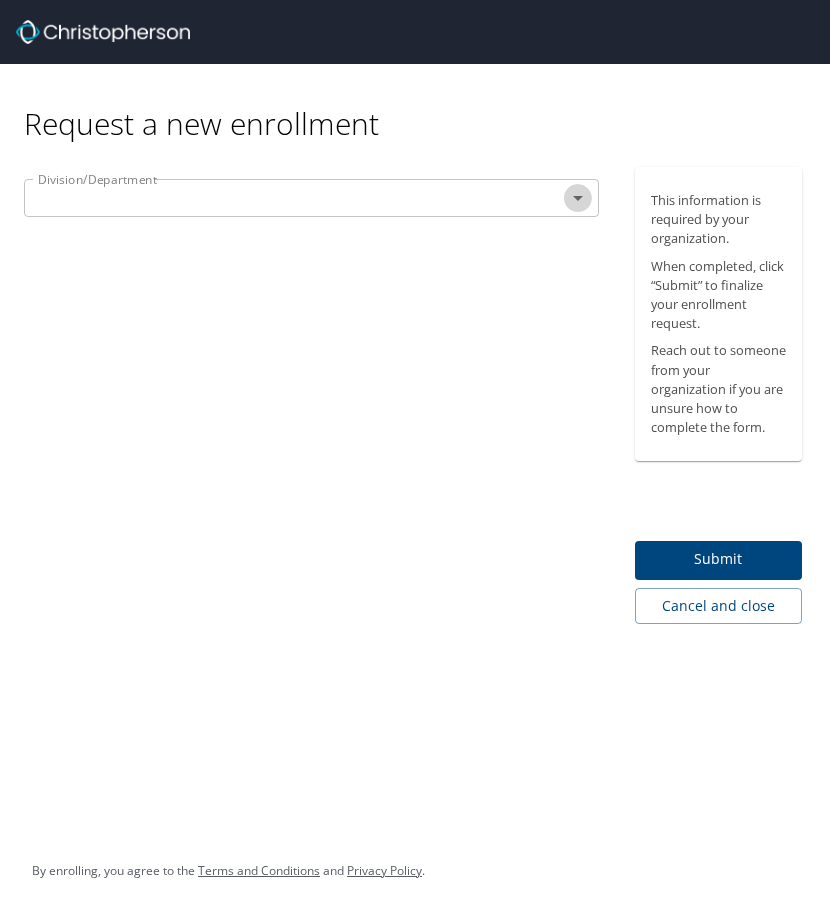 click 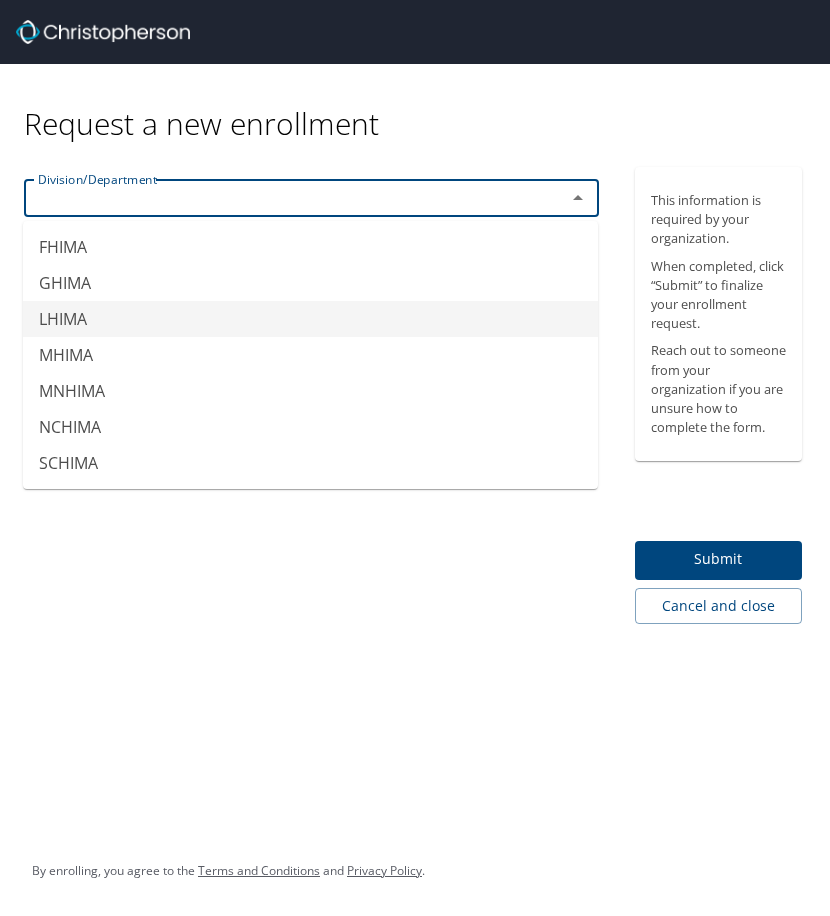 click on "LHIMA" at bounding box center [310, 319] 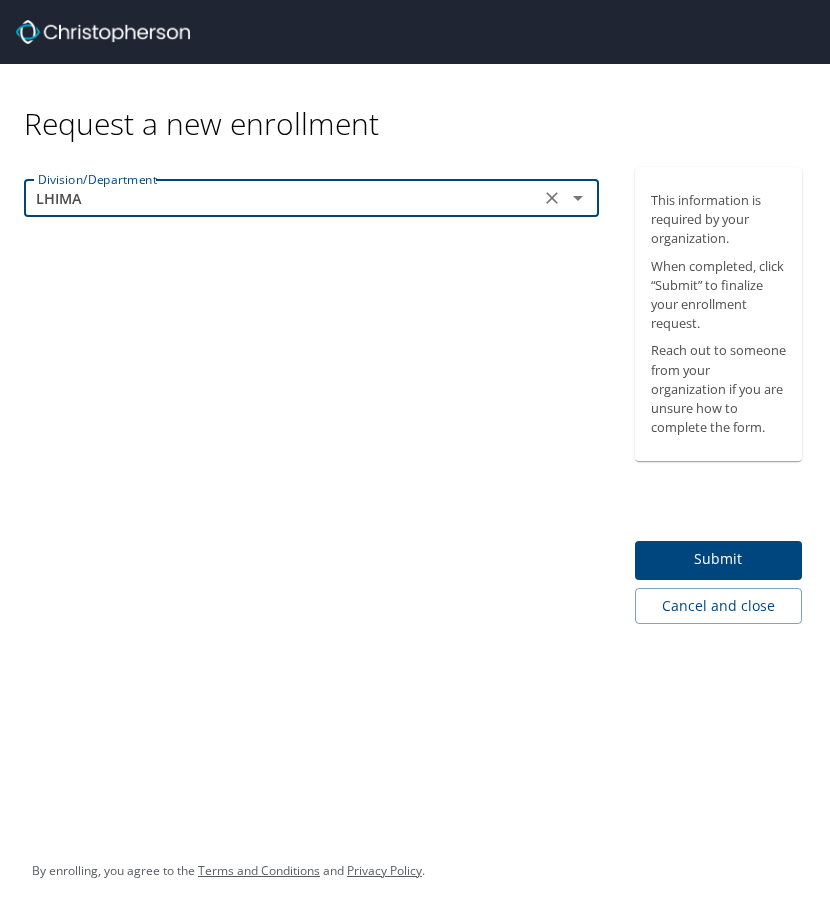 click on "Submit" at bounding box center (719, 559) 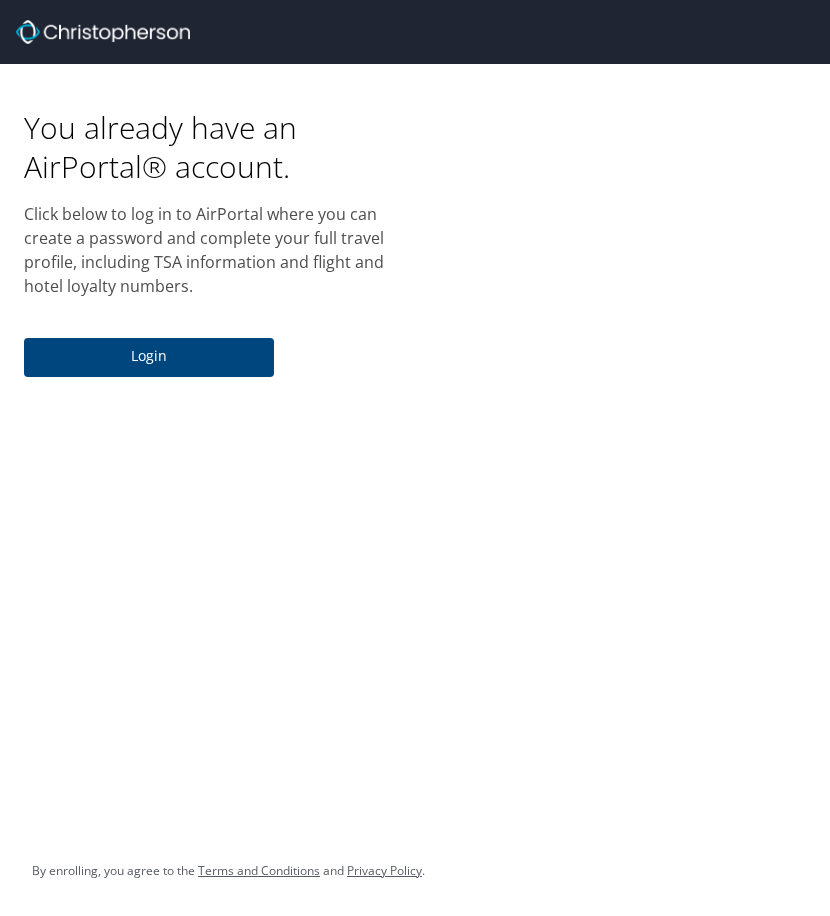 click on "Login" at bounding box center (149, 356) 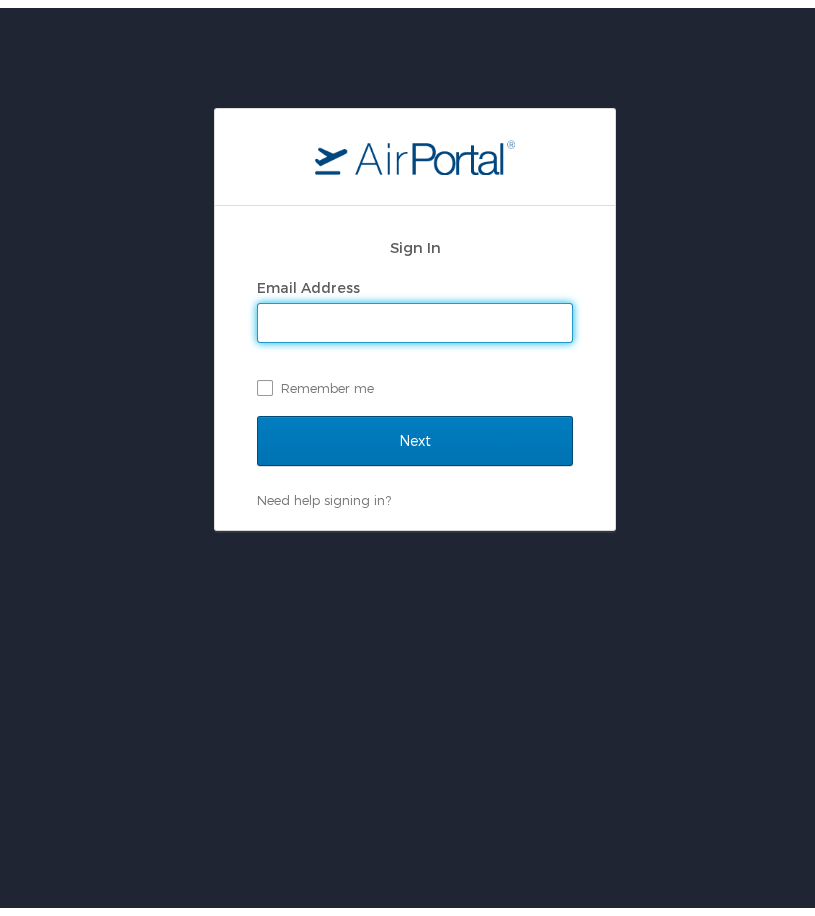 click on "Email Address" at bounding box center (415, 315) 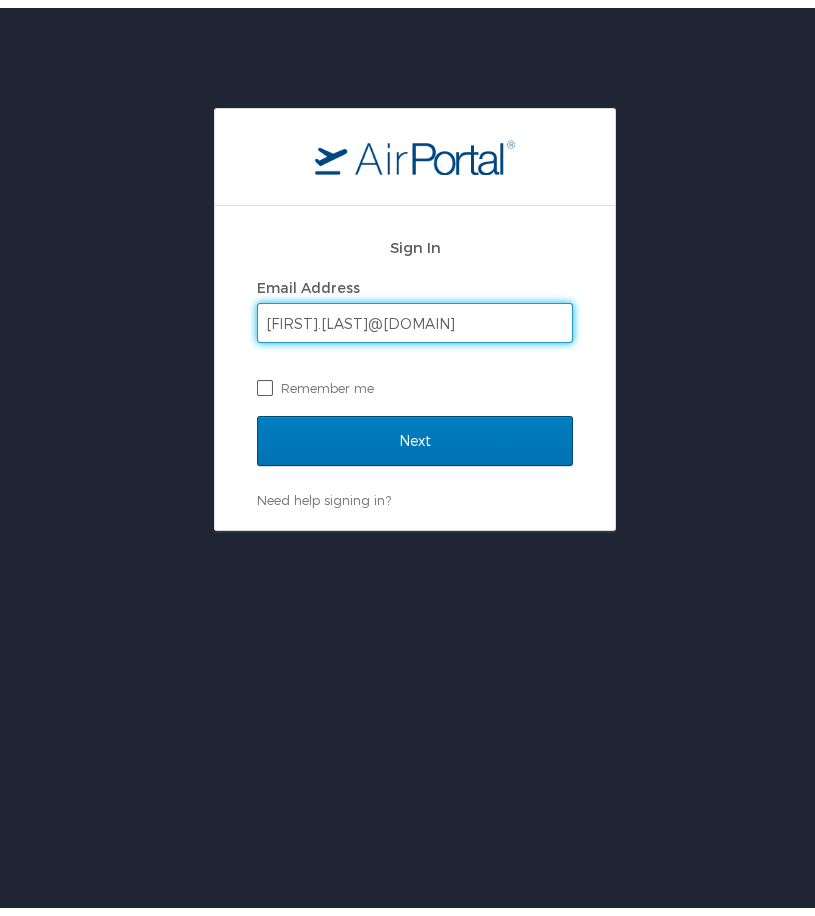 type on "Gwen.Doherty@lcmchealth.org" 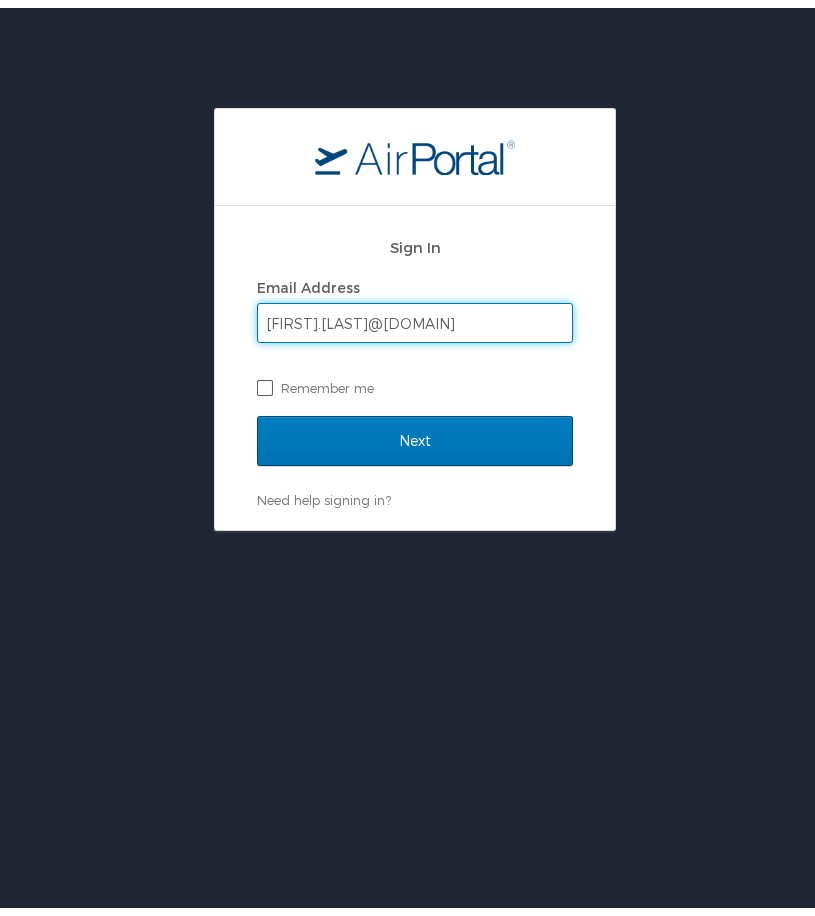 click on "Remember me" at bounding box center [415, 380] 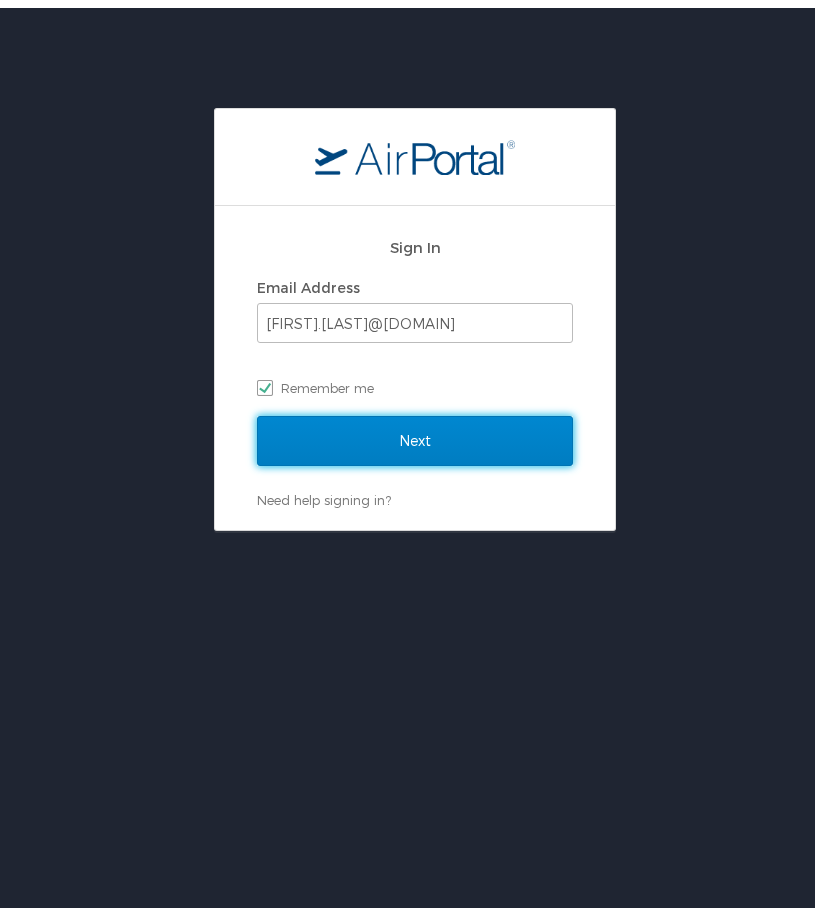 click on "Next" at bounding box center (415, 433) 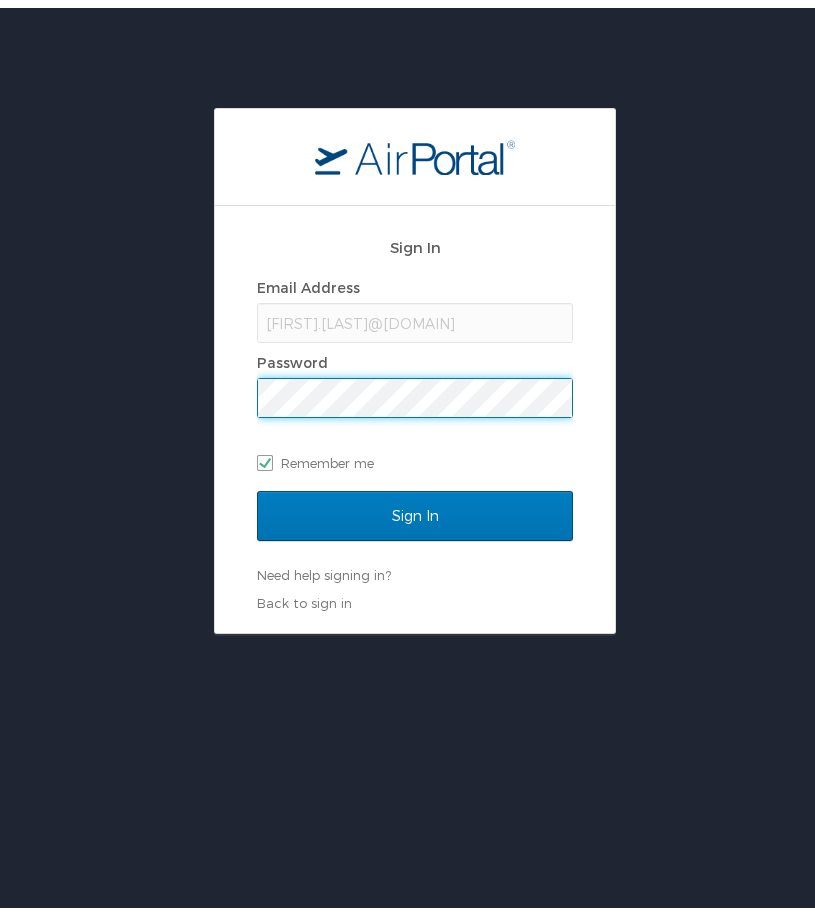 scroll, scrollTop: 0, scrollLeft: 0, axis: both 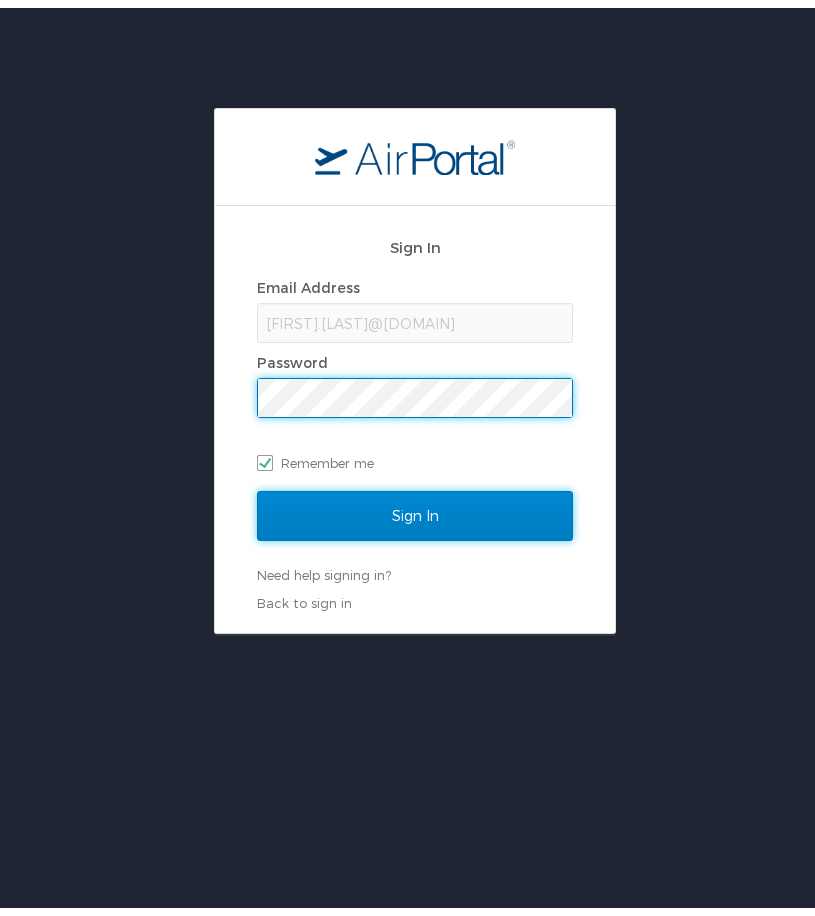click on "Sign In" at bounding box center (415, 508) 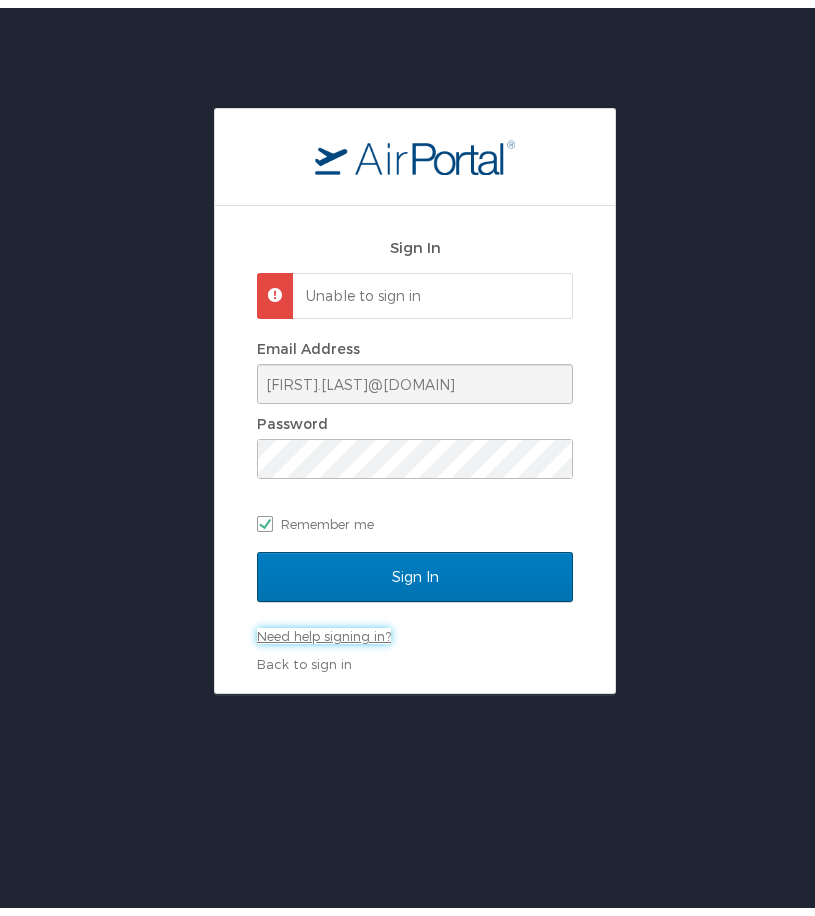 click on "Need help signing in?" at bounding box center [324, 628] 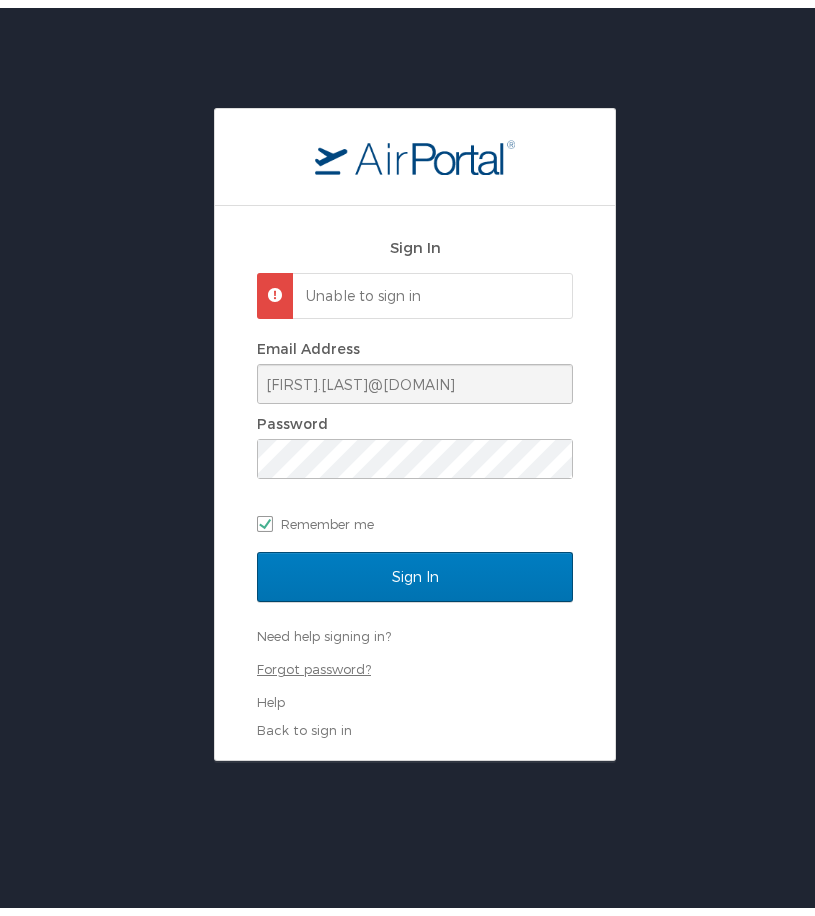click on "Forgot password?" at bounding box center [314, 661] 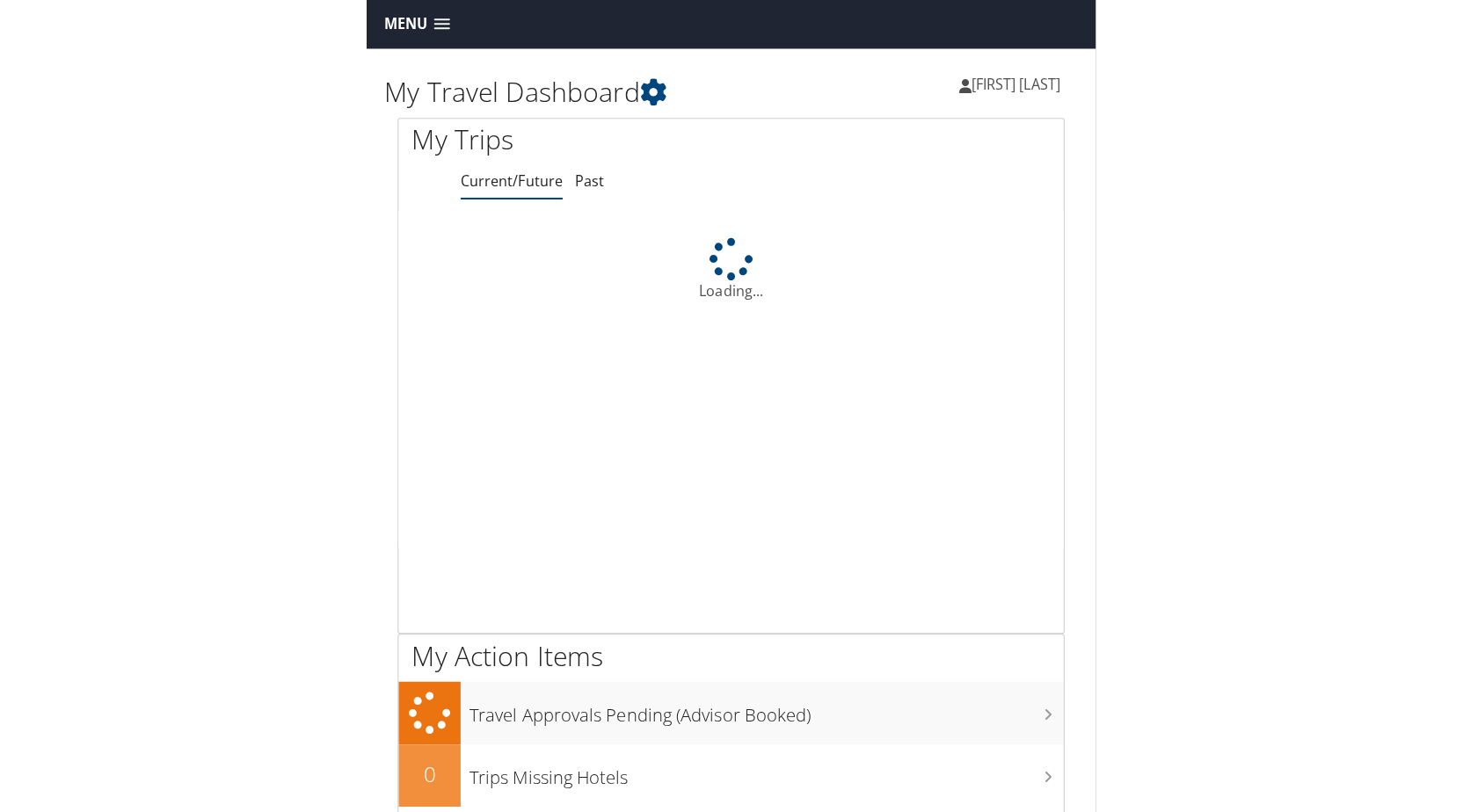 scroll, scrollTop: 0, scrollLeft: 0, axis: both 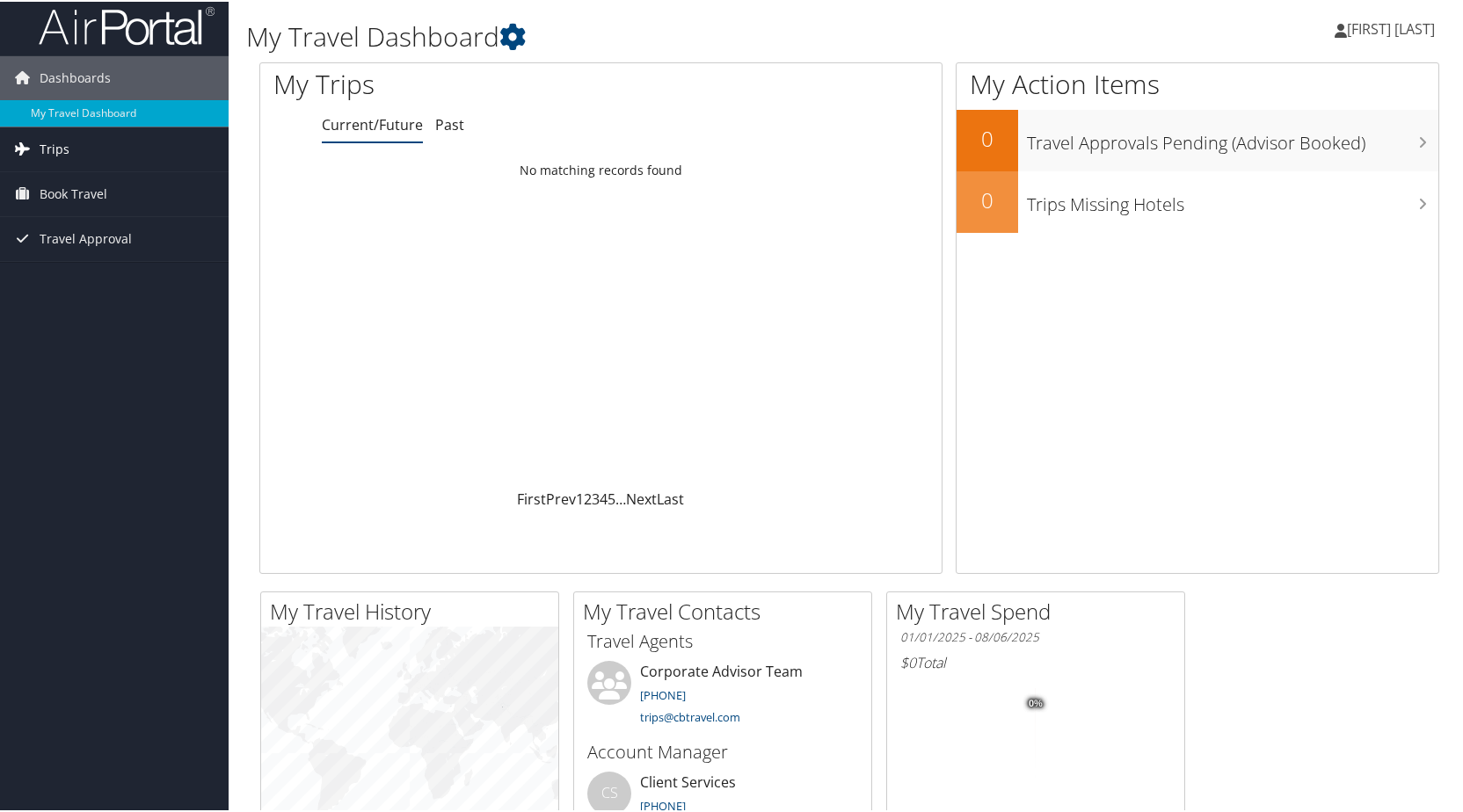 click on "Trips" at bounding box center (55, 148) 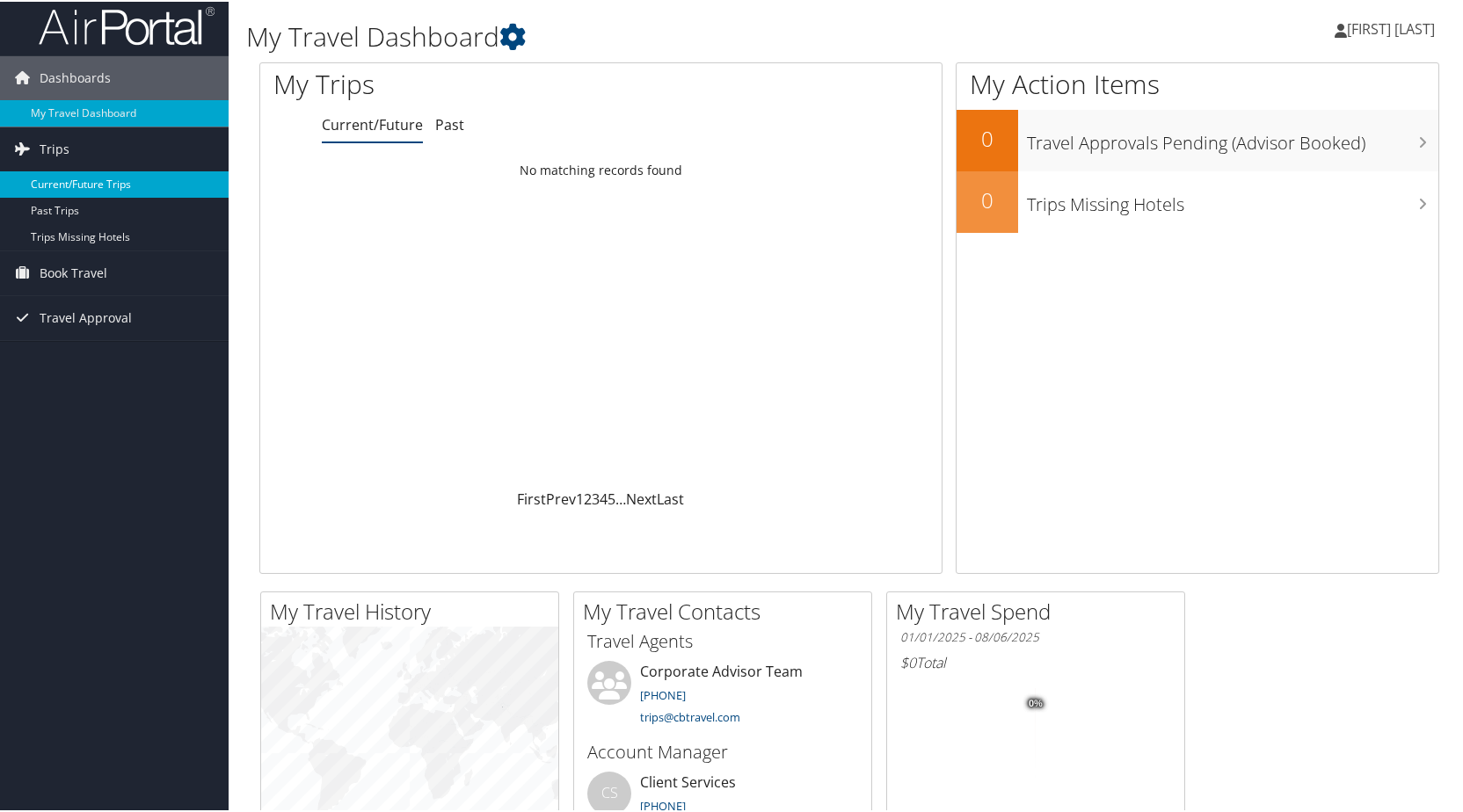 click on "Current/Future Trips" at bounding box center [114, 183] 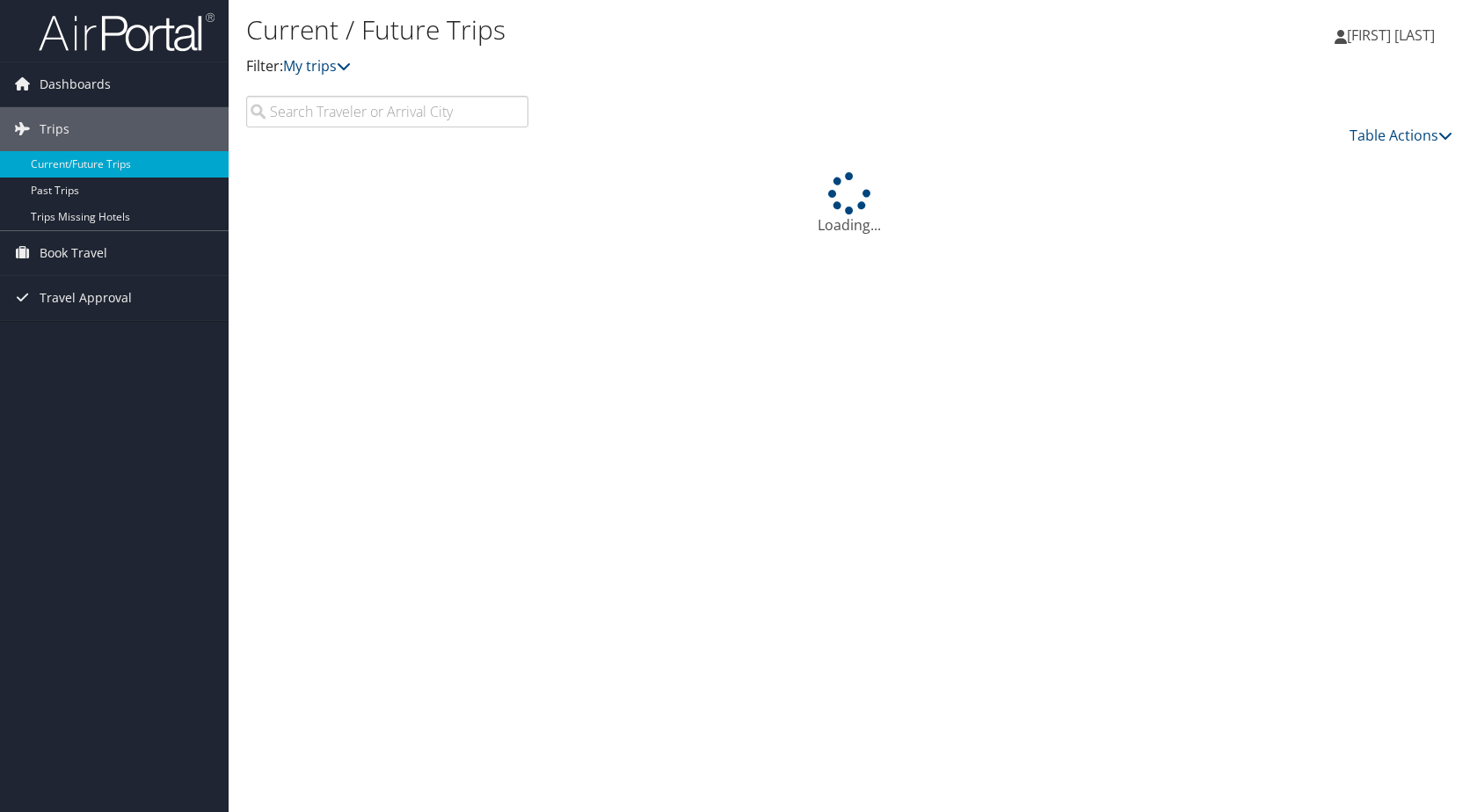 scroll, scrollTop: 0, scrollLeft: 0, axis: both 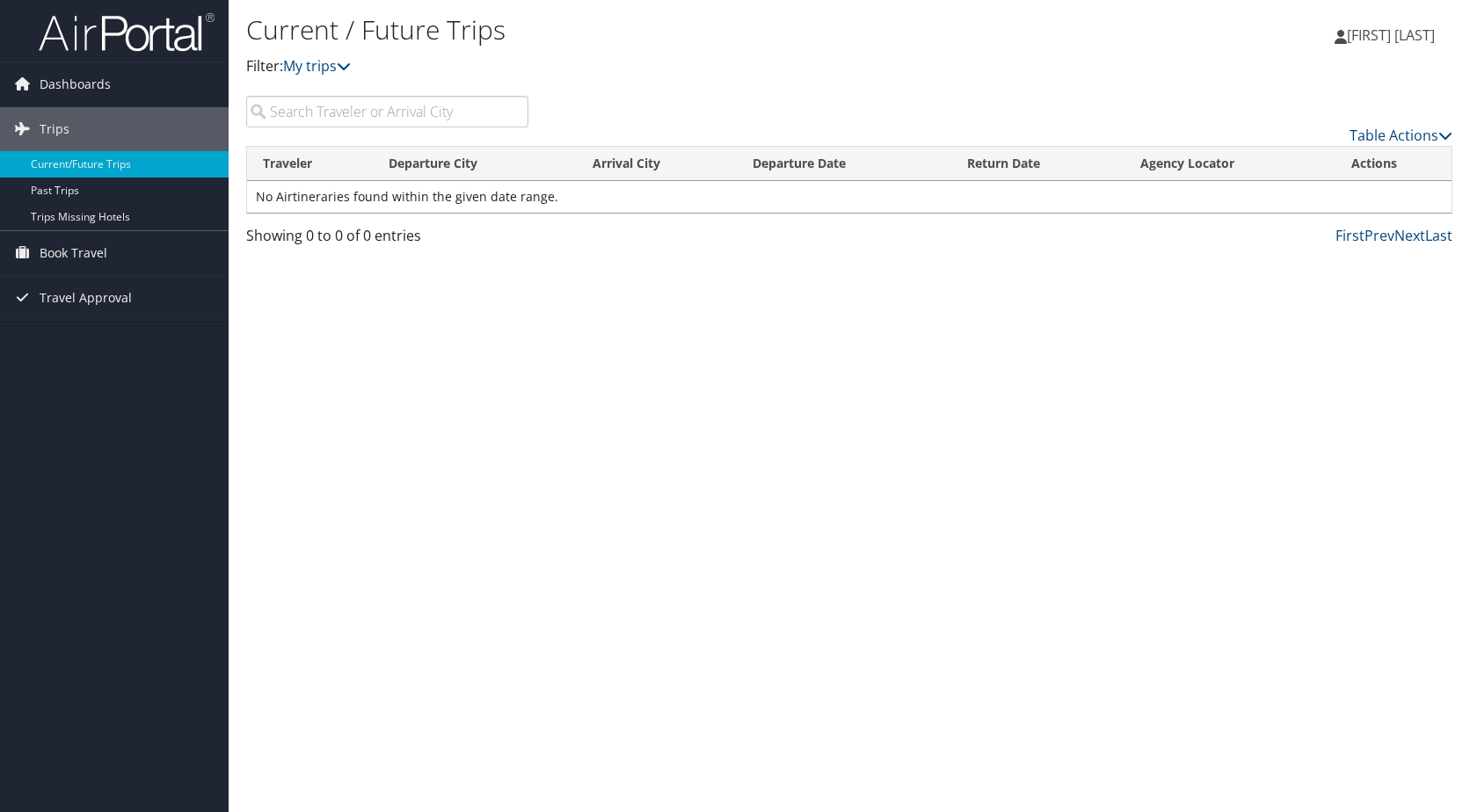 click at bounding box center (387, 112) 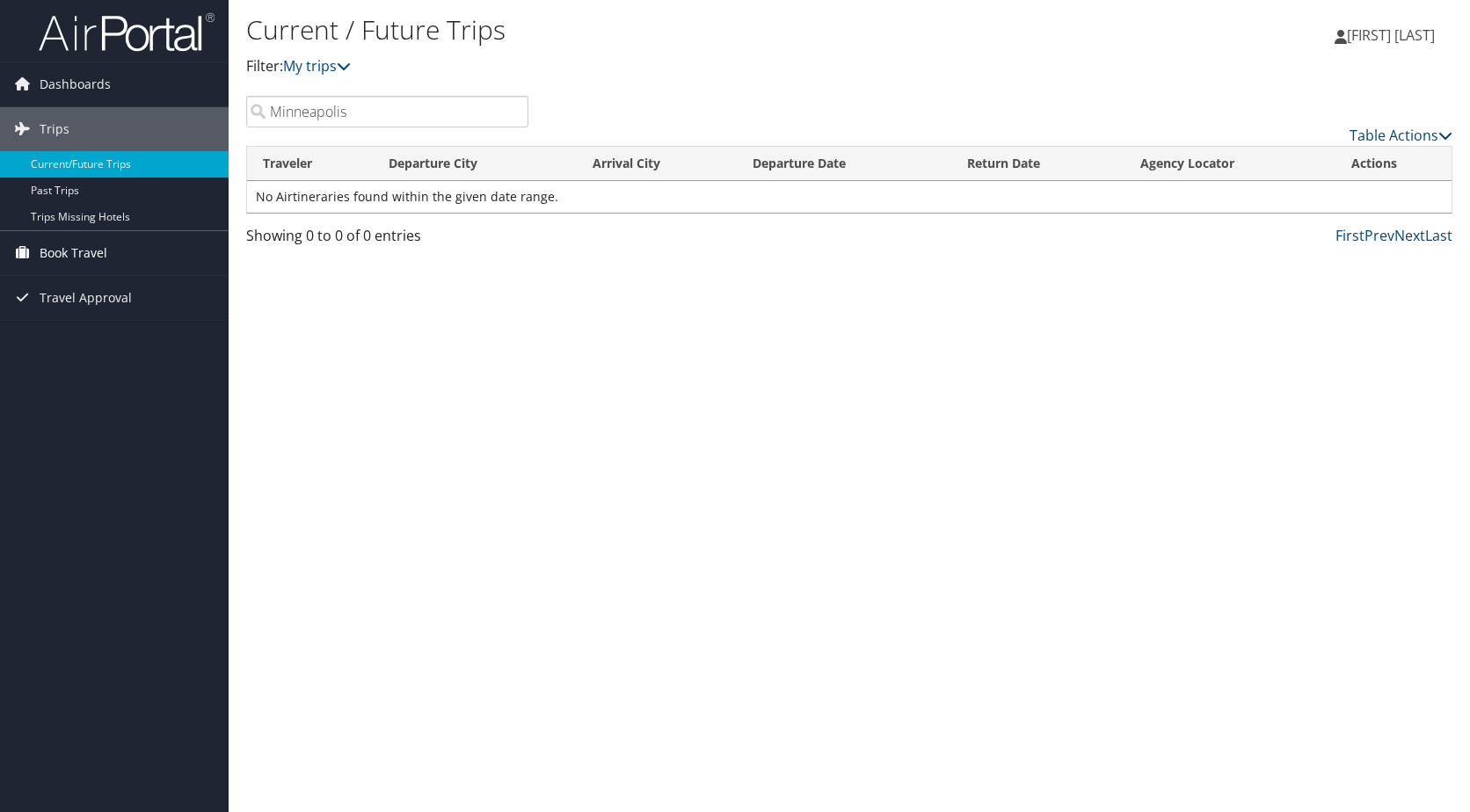 type on "Minneapolis" 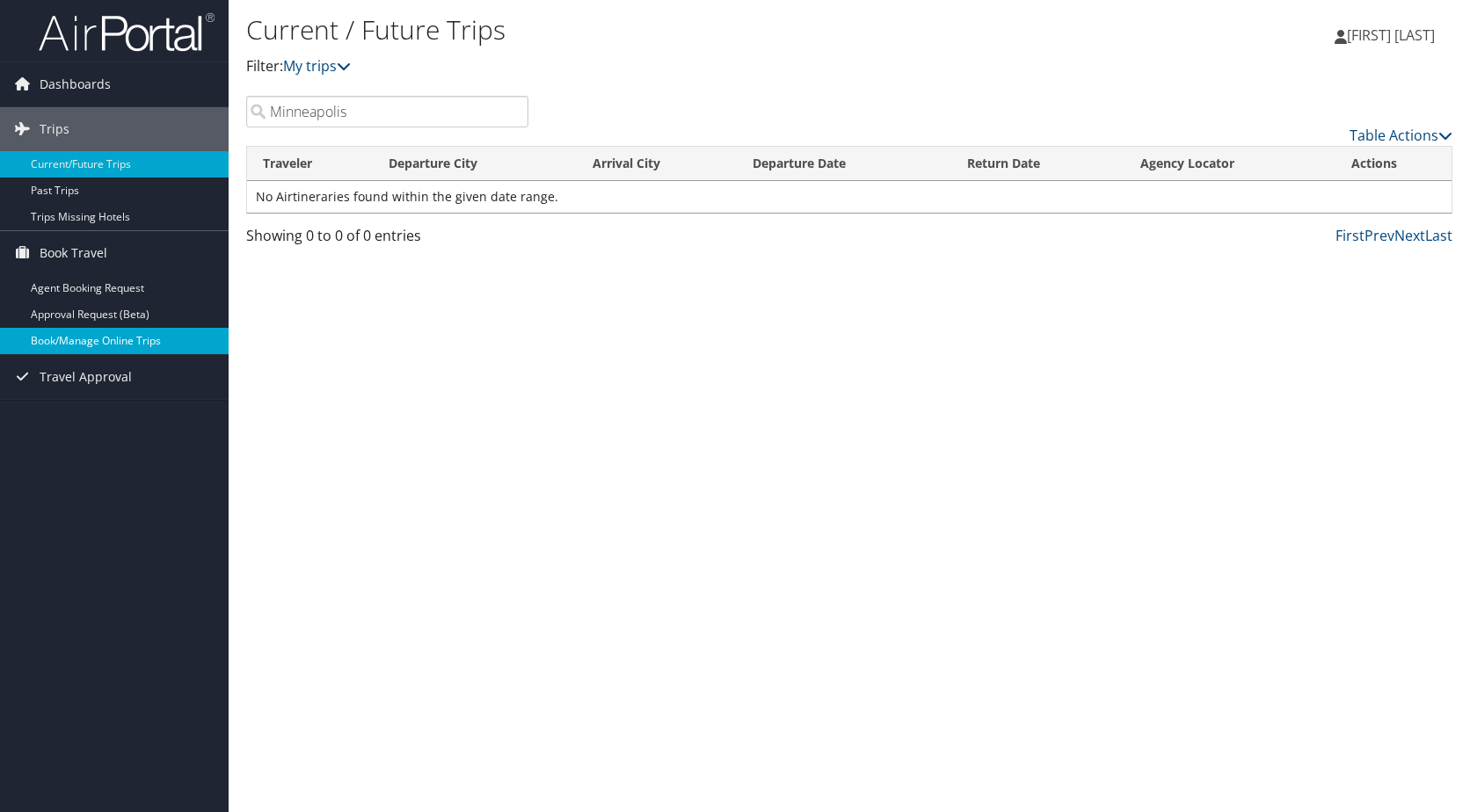 click on "Book/Manage Online Trips" at bounding box center [114, 341] 